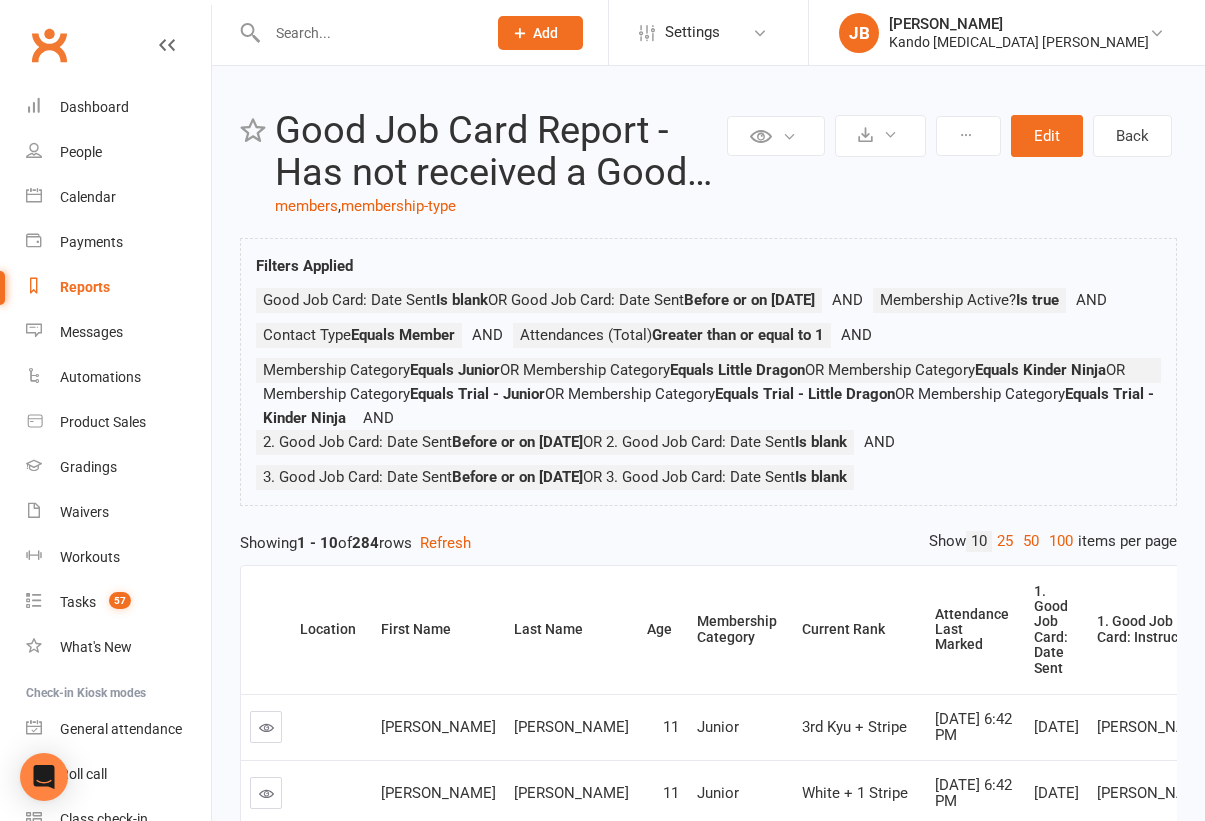 scroll, scrollTop: 0, scrollLeft: 0, axis: both 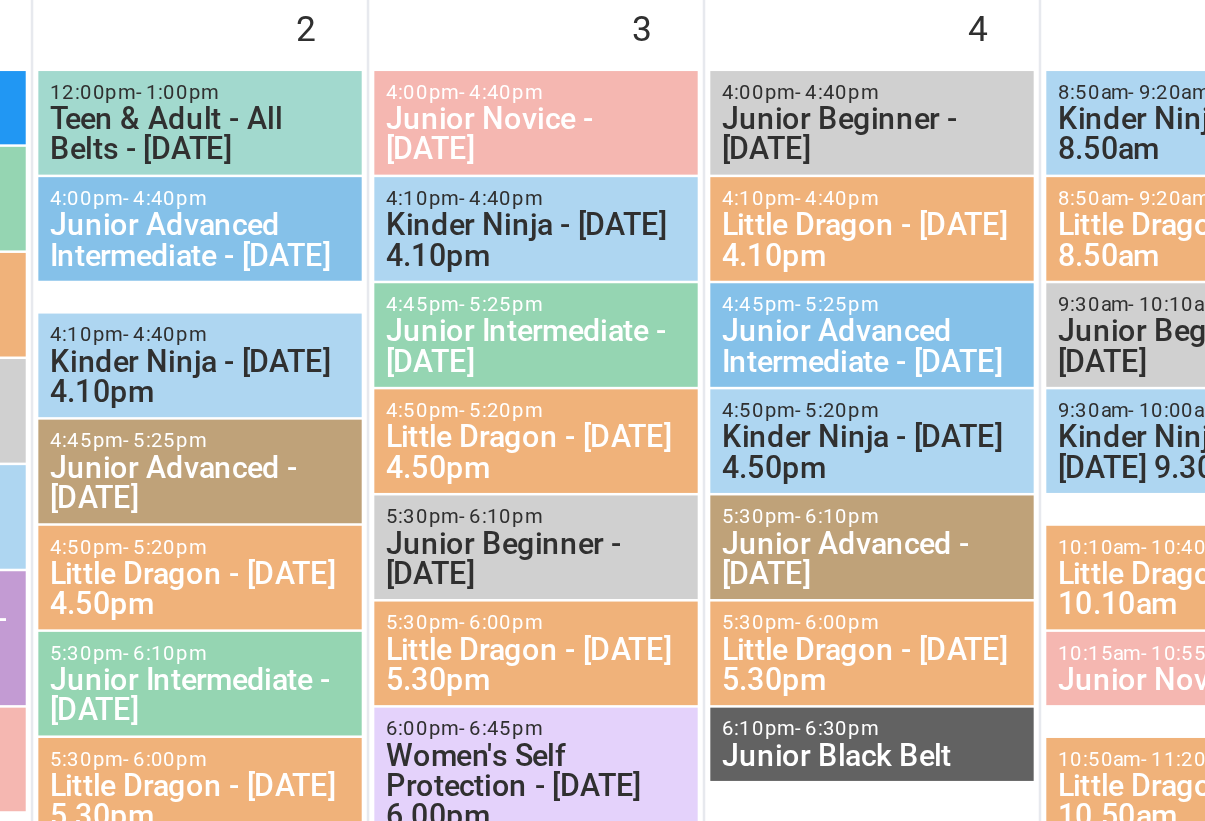 click on "Junior Intermediate - [DATE]" at bounding box center [840, 569] 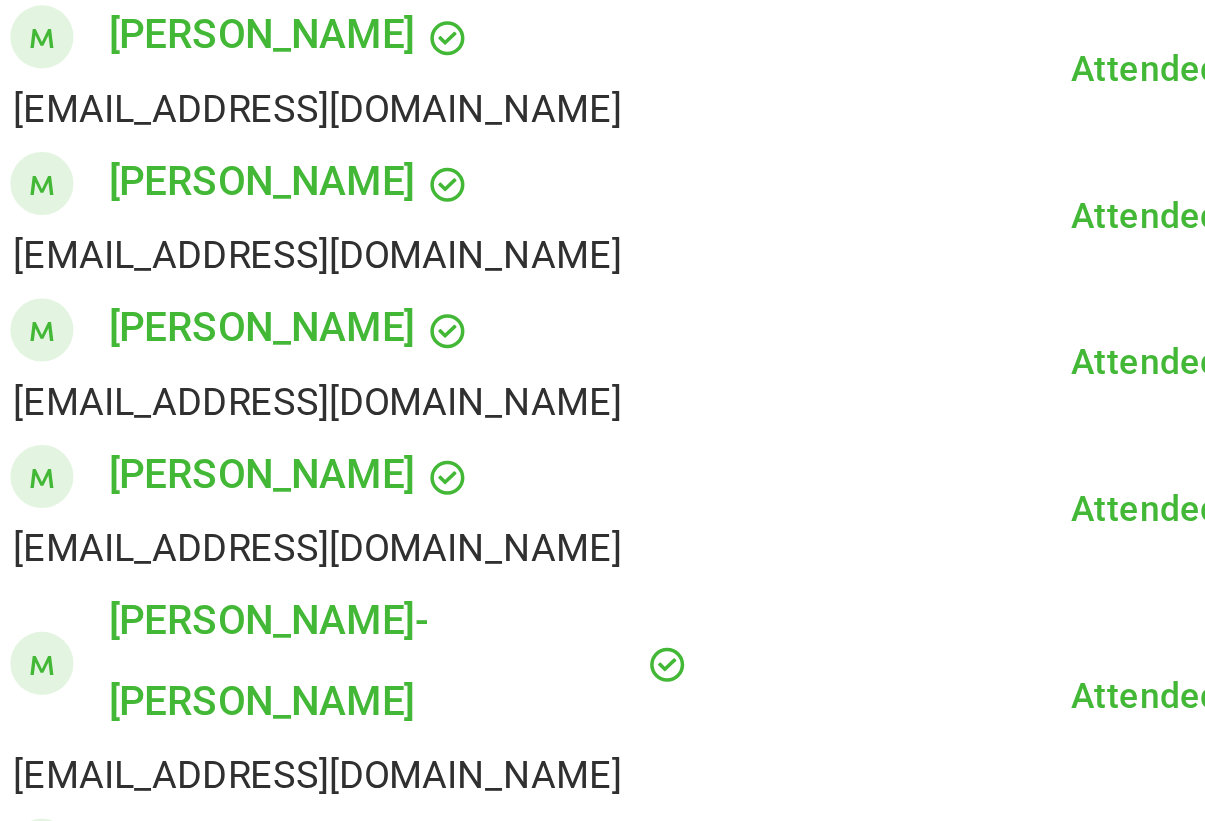 scroll, scrollTop: 0, scrollLeft: 0, axis: both 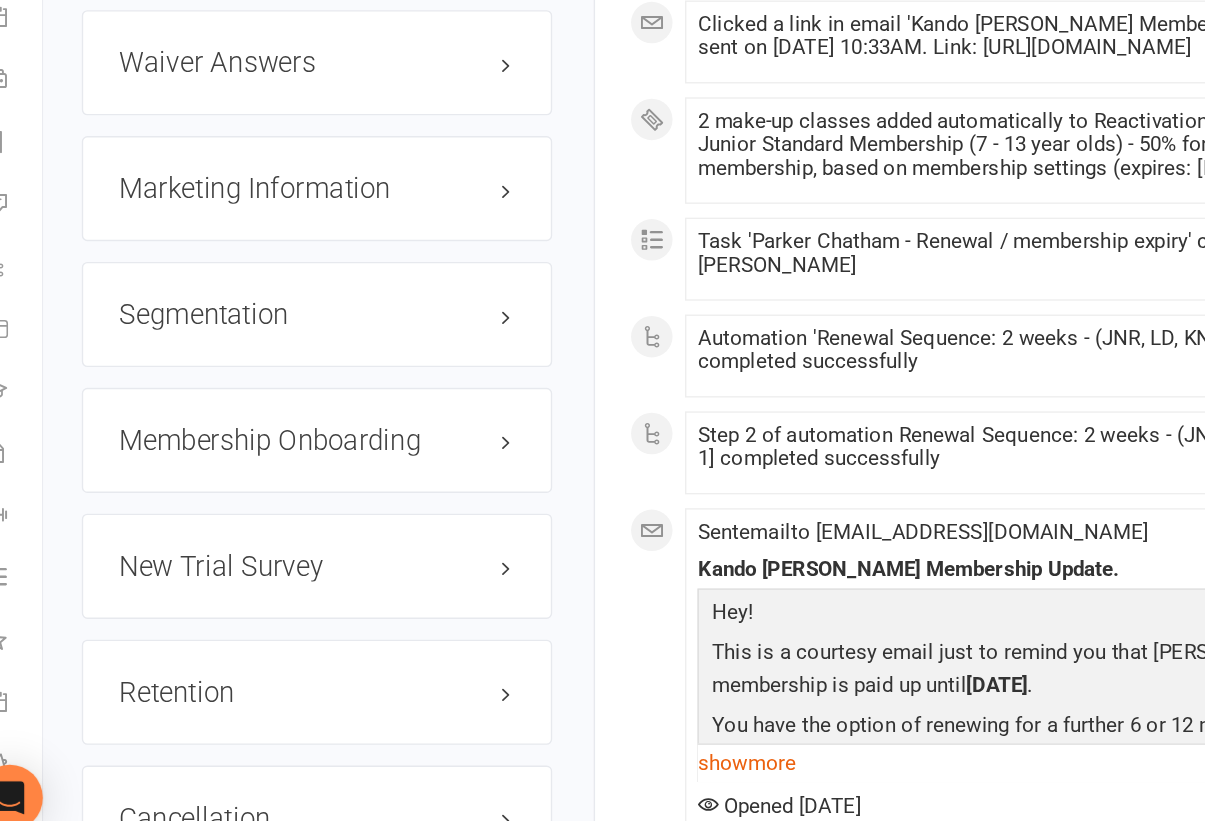 click on "edit" at bounding box center (0, 0) 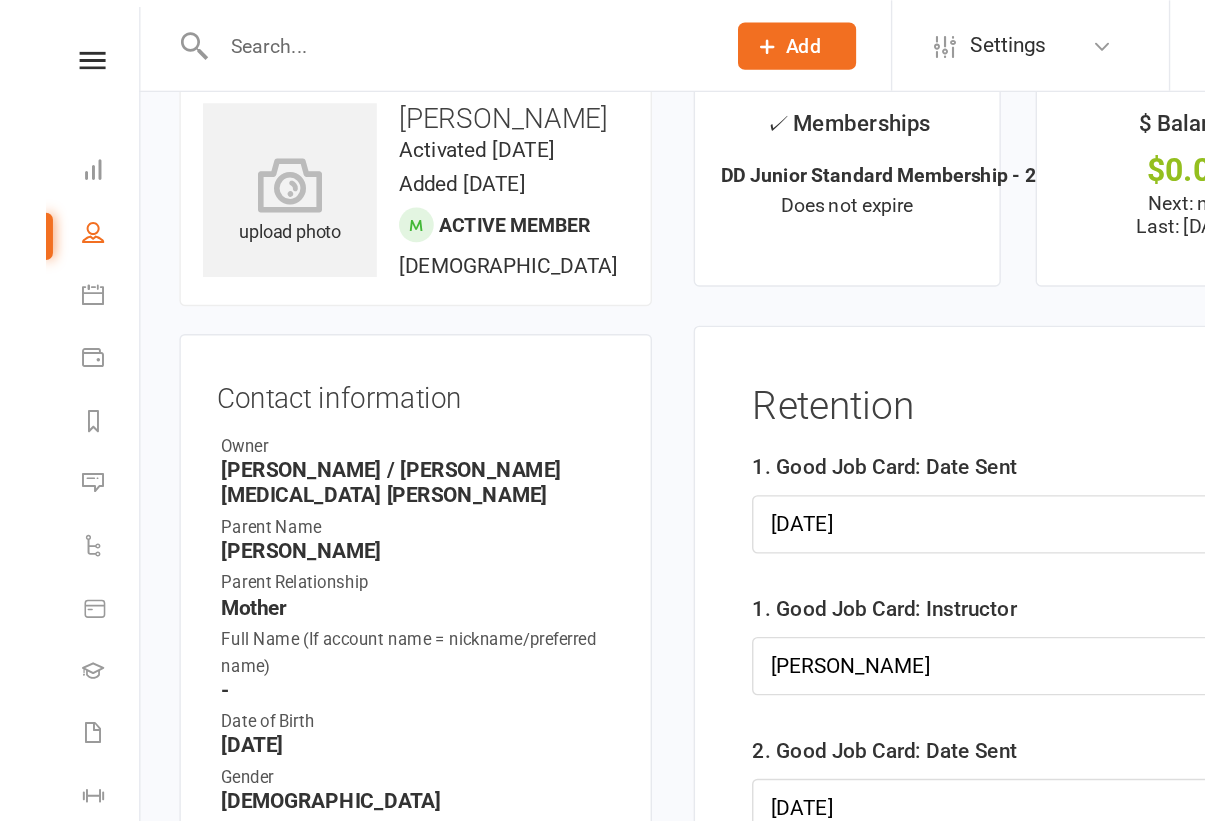 scroll, scrollTop: 0, scrollLeft: 0, axis: both 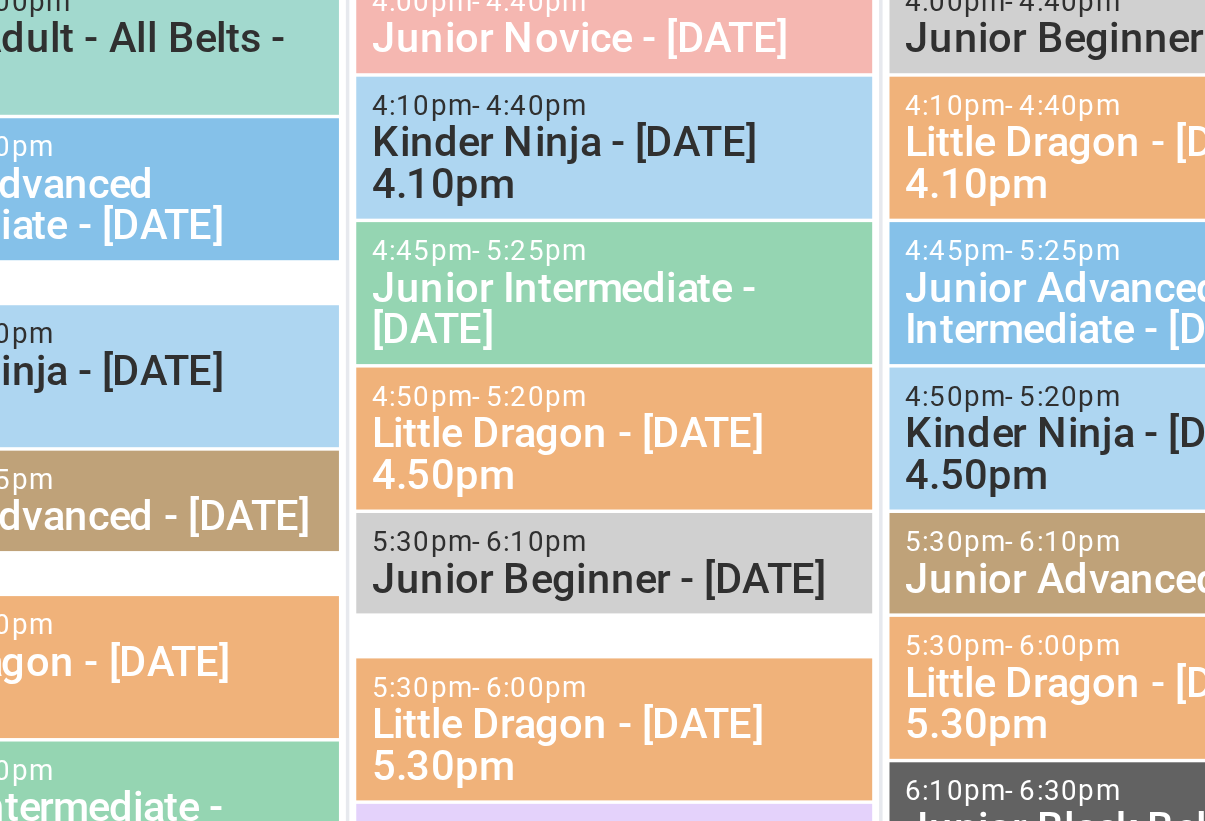 click on "Junior Intermediate - [DATE]" at bounding box center [790, 510] 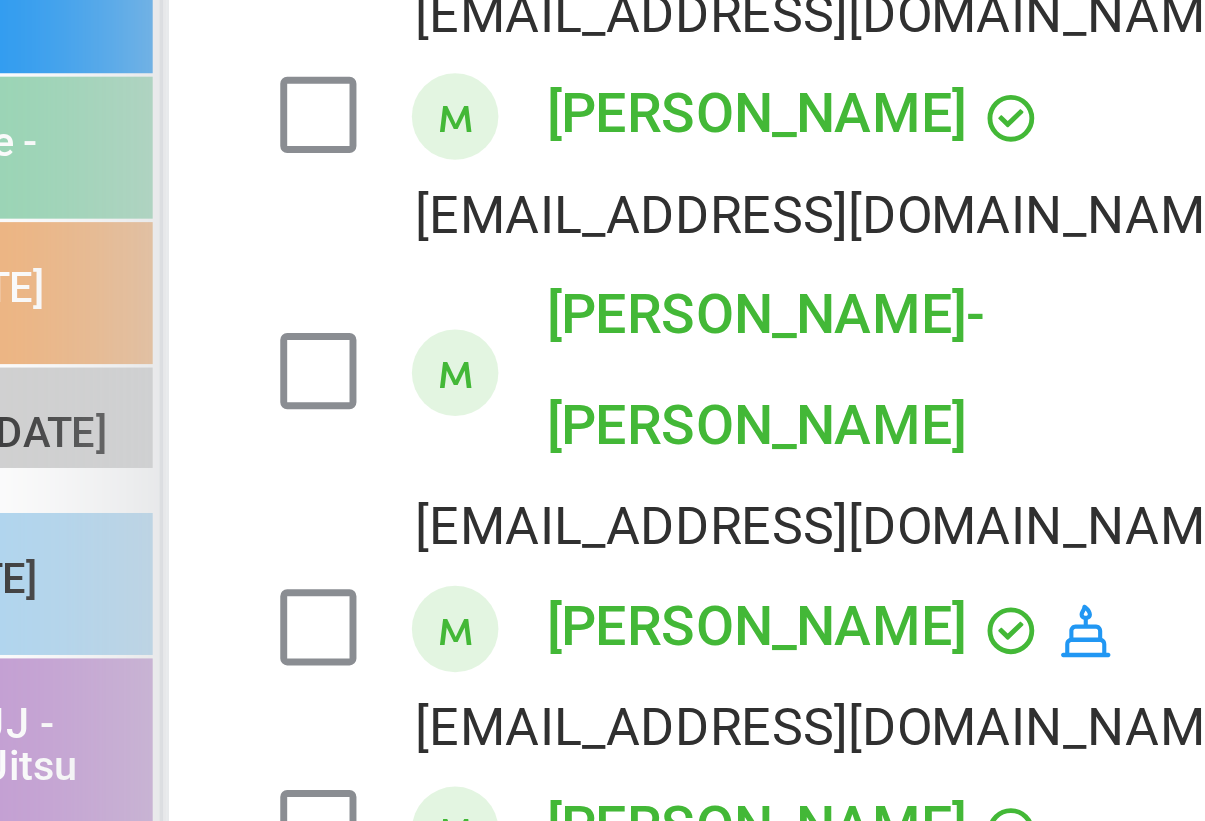 scroll, scrollTop: 160, scrollLeft: 0, axis: vertical 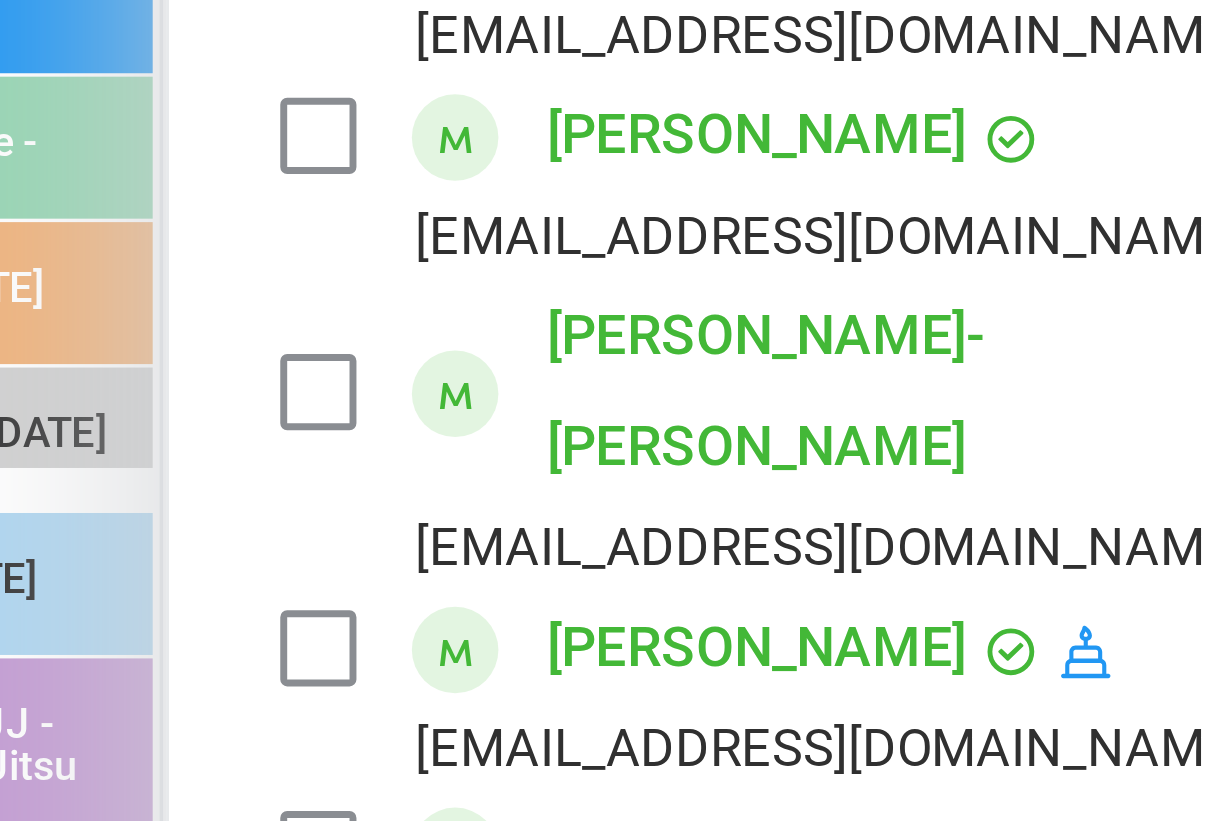 click on "[PERSON_NAME]-[PERSON_NAME]" at bounding box center (775, 534) 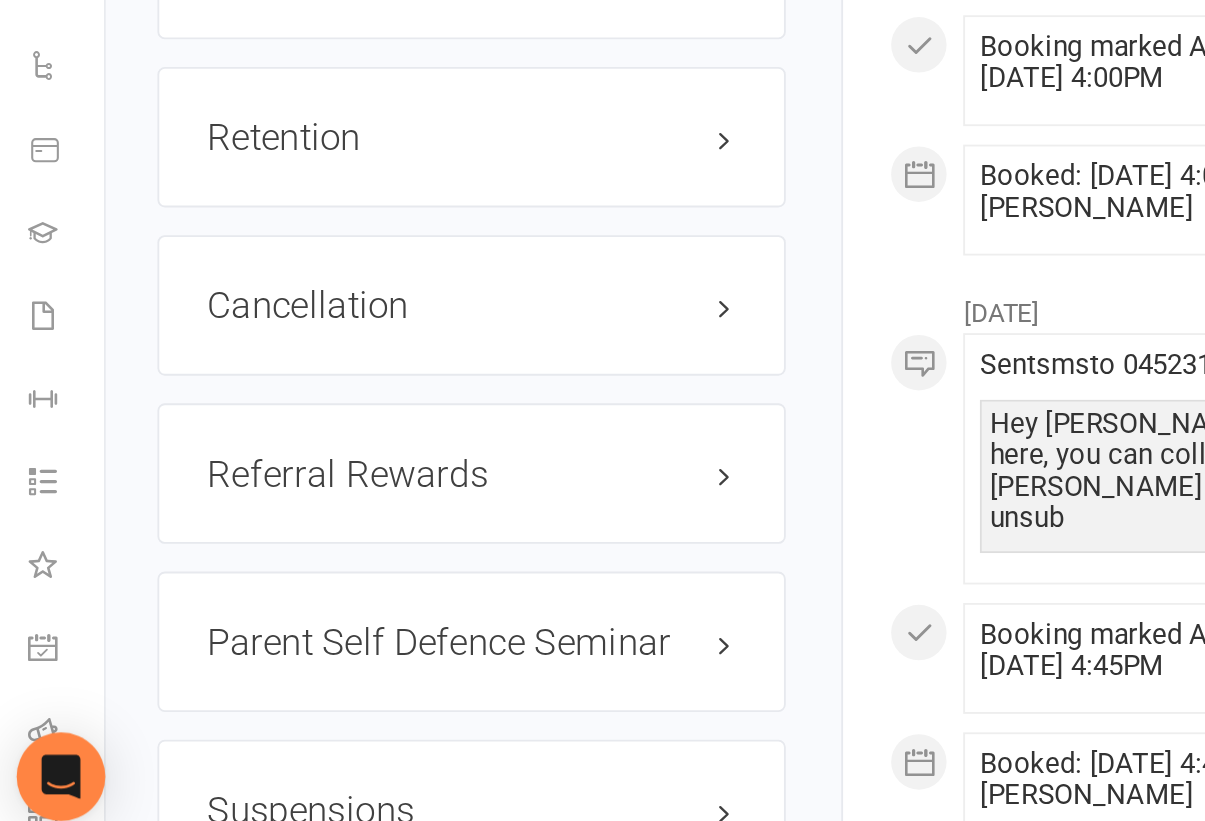 scroll, scrollTop: 2572, scrollLeft: 0, axis: vertical 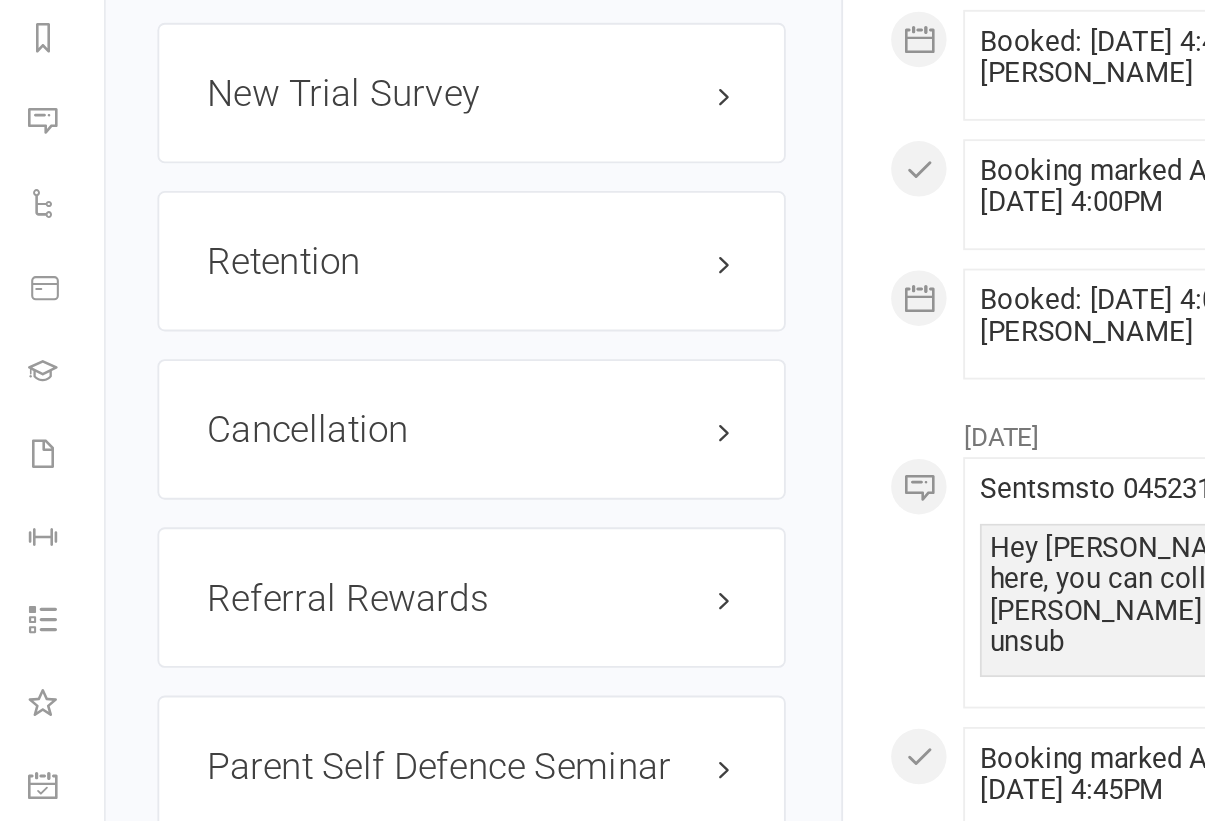 click on "edit" at bounding box center [0, 0] 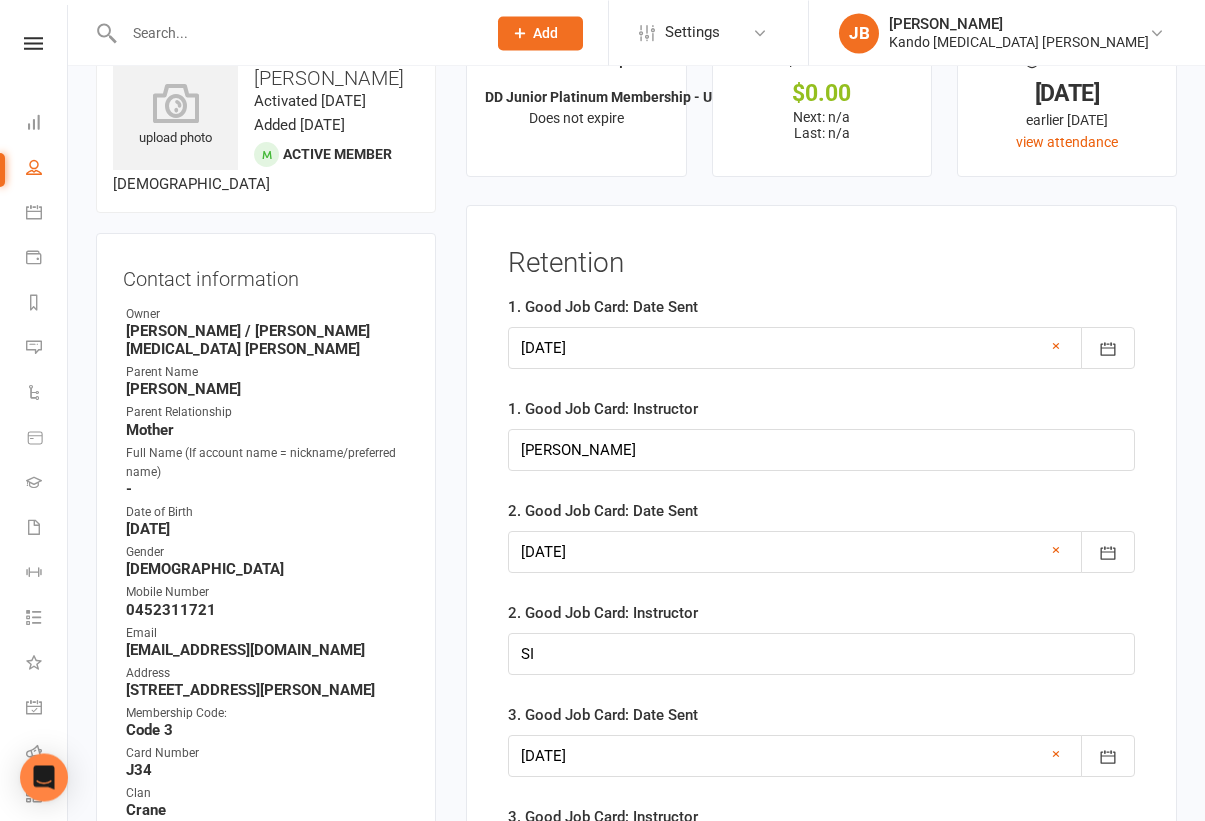 scroll, scrollTop: 0, scrollLeft: 0, axis: both 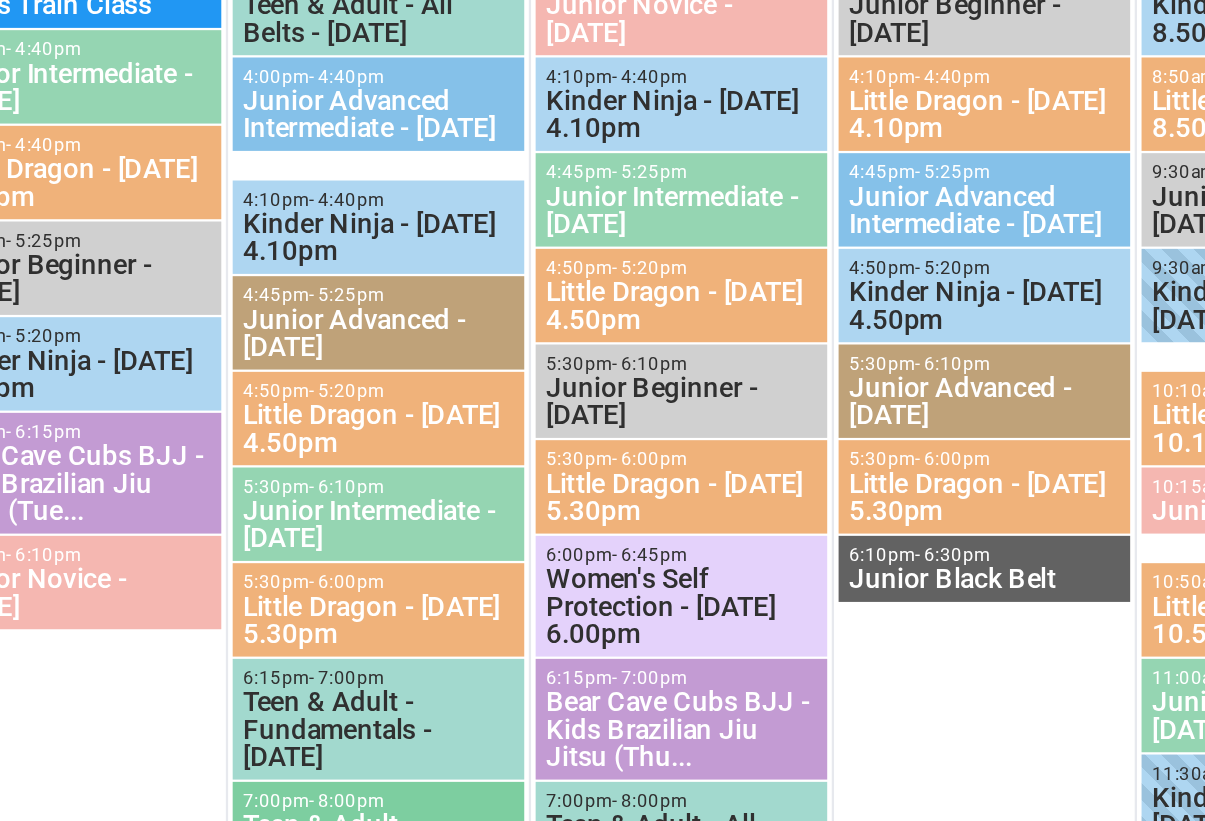 click on "Junior Intermediate - [DATE]" at bounding box center (840, 537) 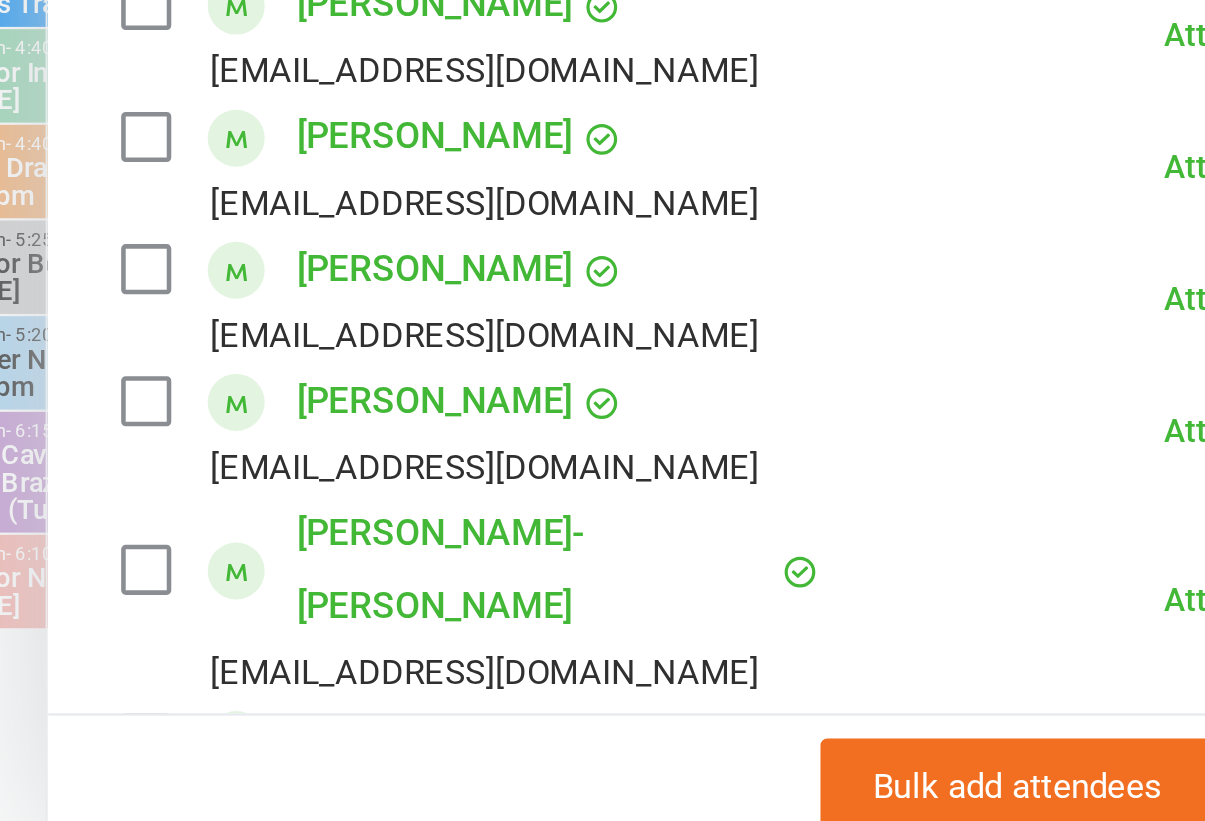 click on "[PERSON_NAME]" at bounding box center [731, 768] 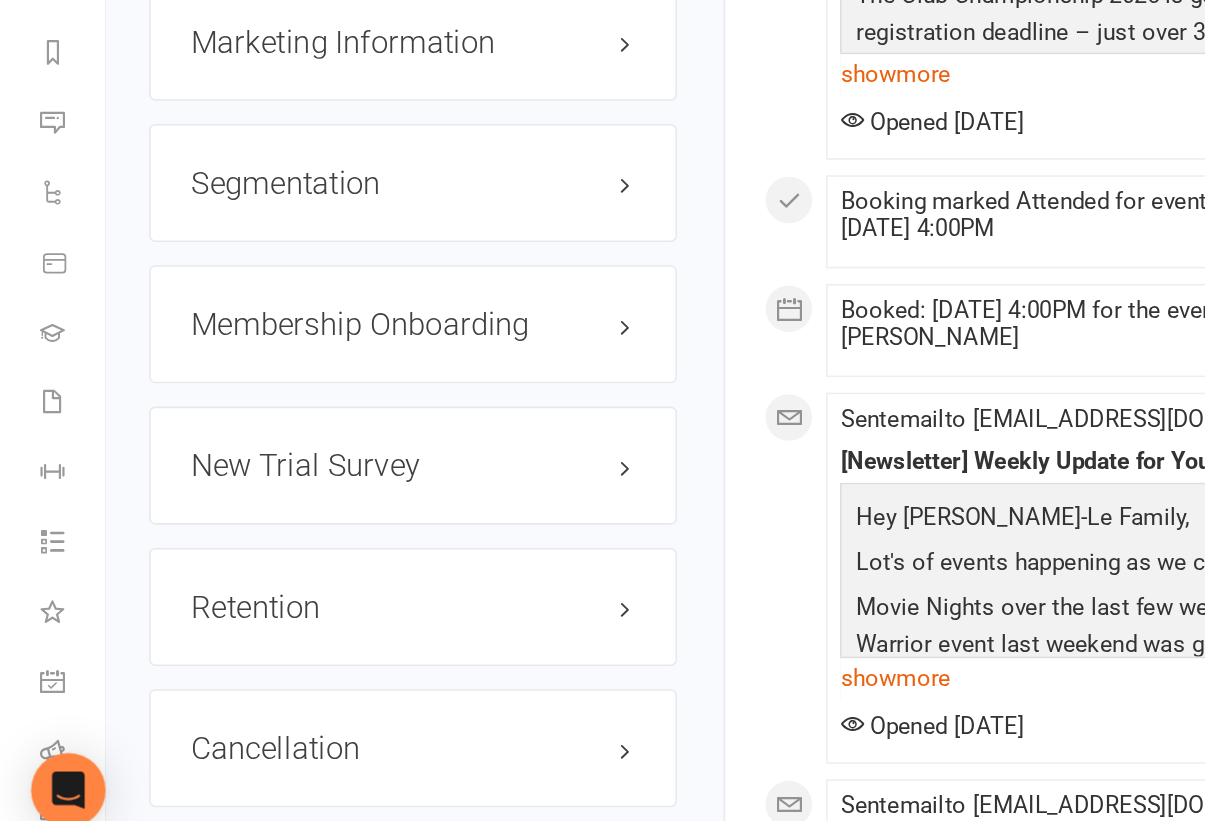 scroll, scrollTop: 2265, scrollLeft: 0, axis: vertical 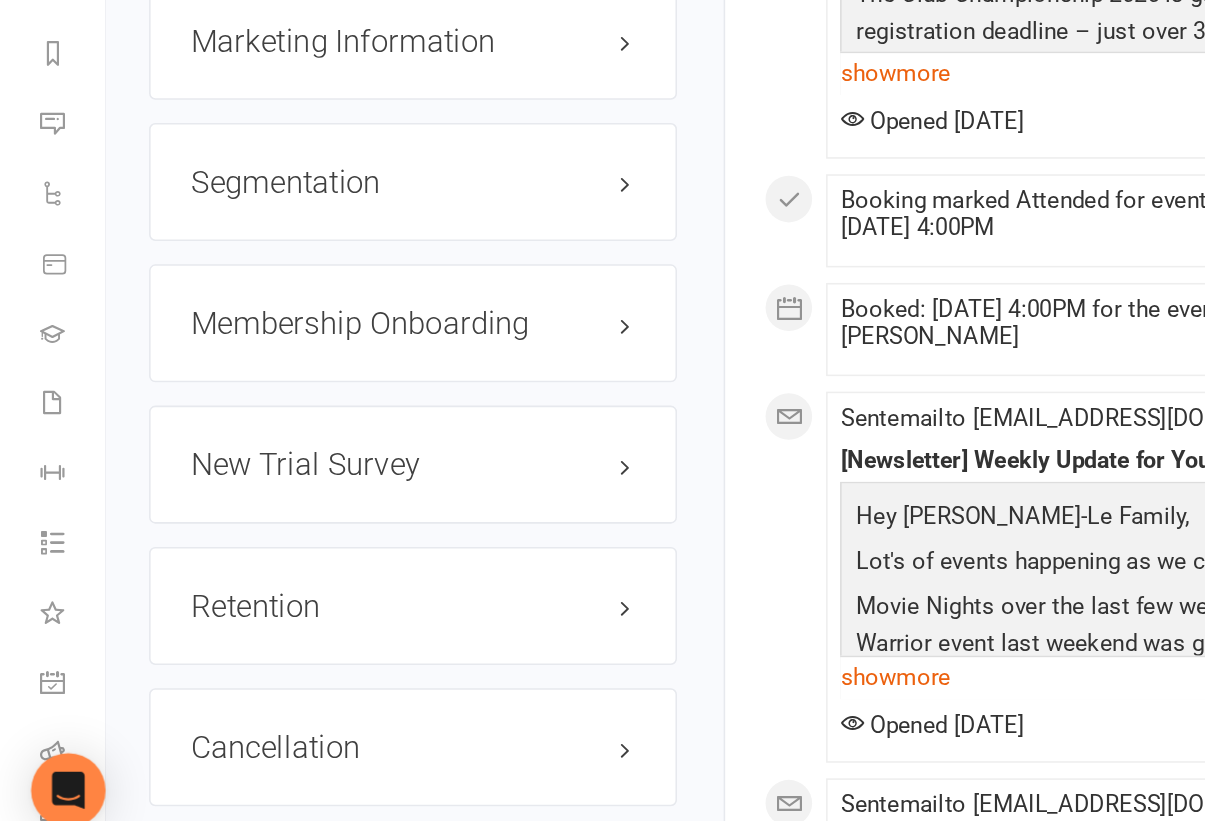 click on "edit" at bounding box center (0, 0) 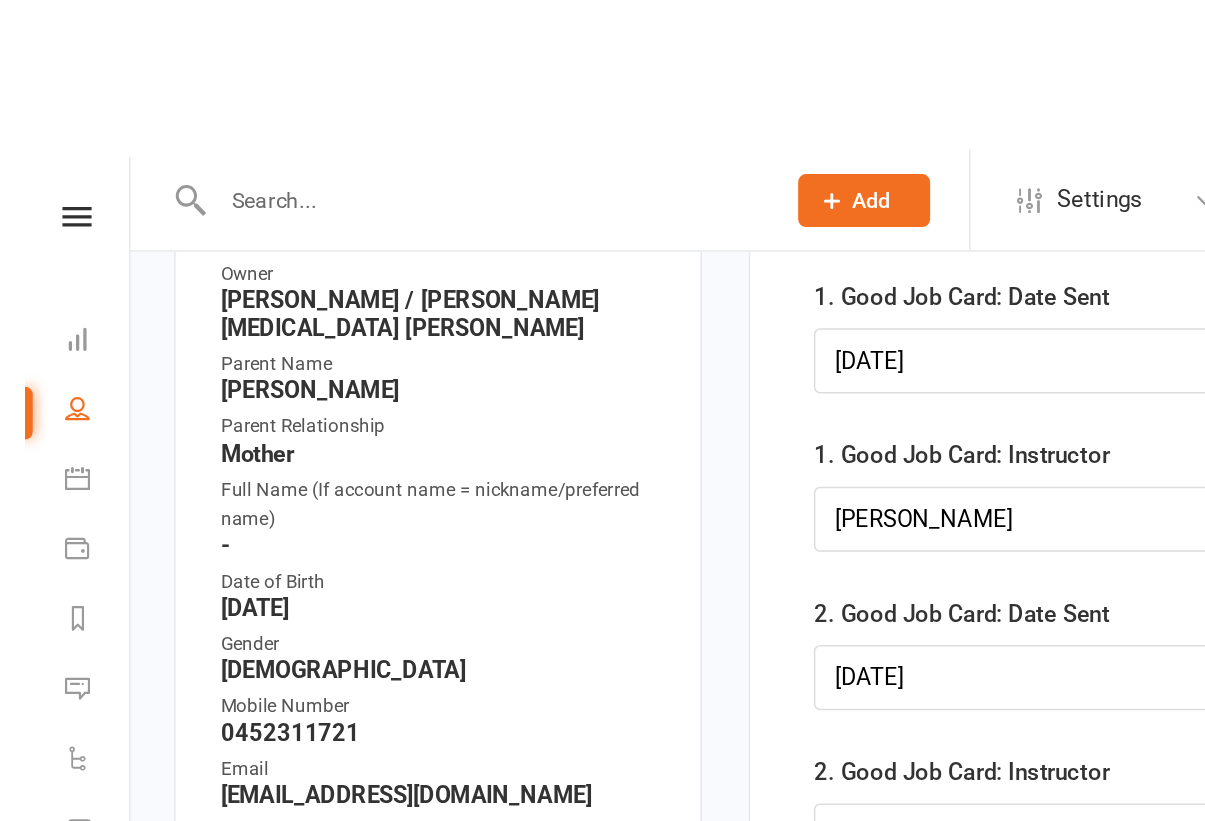 scroll, scrollTop: 0, scrollLeft: 0, axis: both 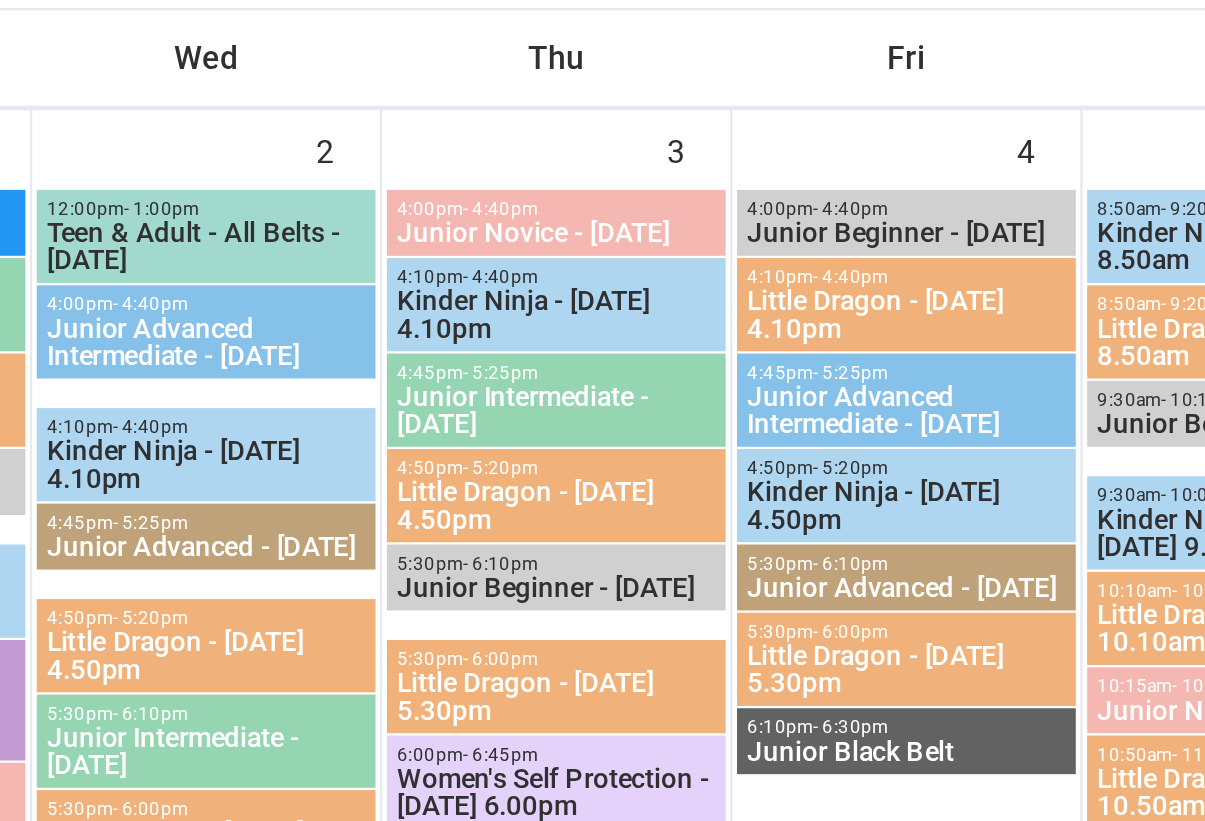 click on "Junior Intermediate - [DATE]" at bounding box center (790, 478) 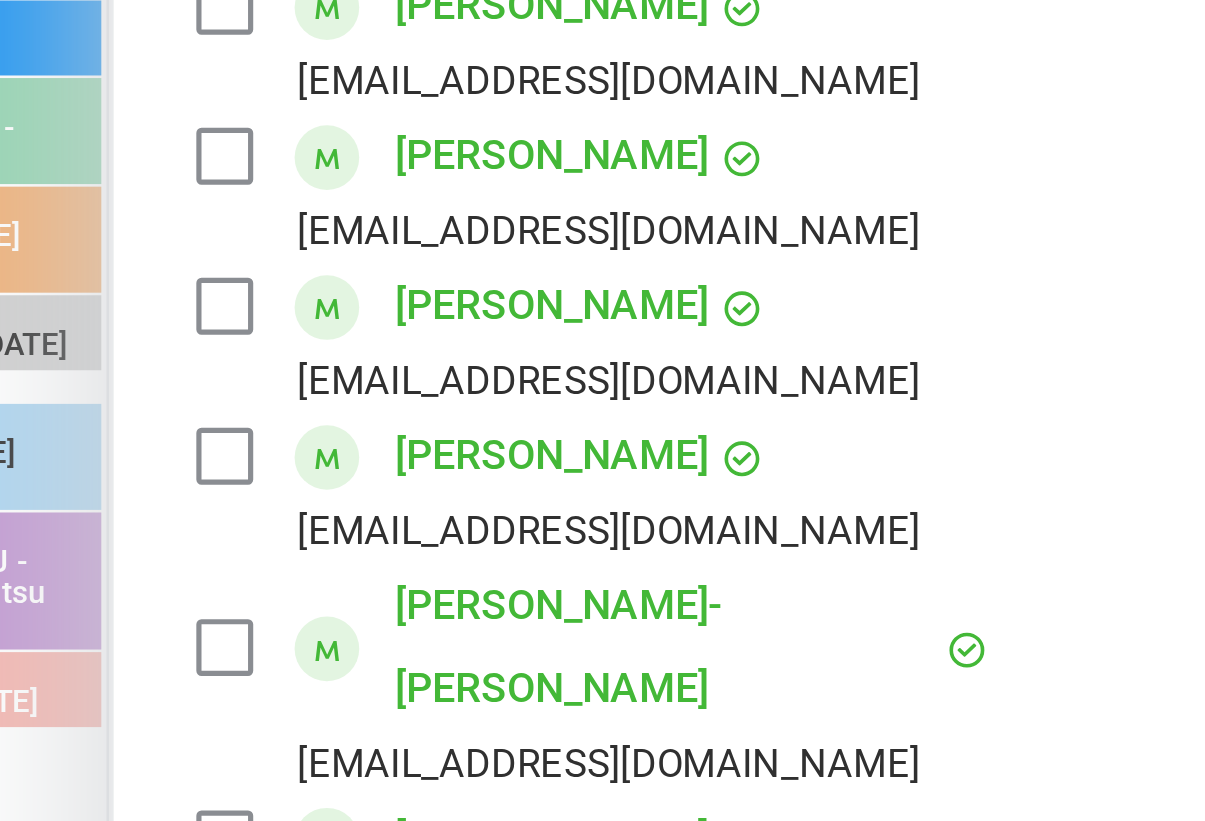 scroll, scrollTop: 65, scrollLeft: 0, axis: vertical 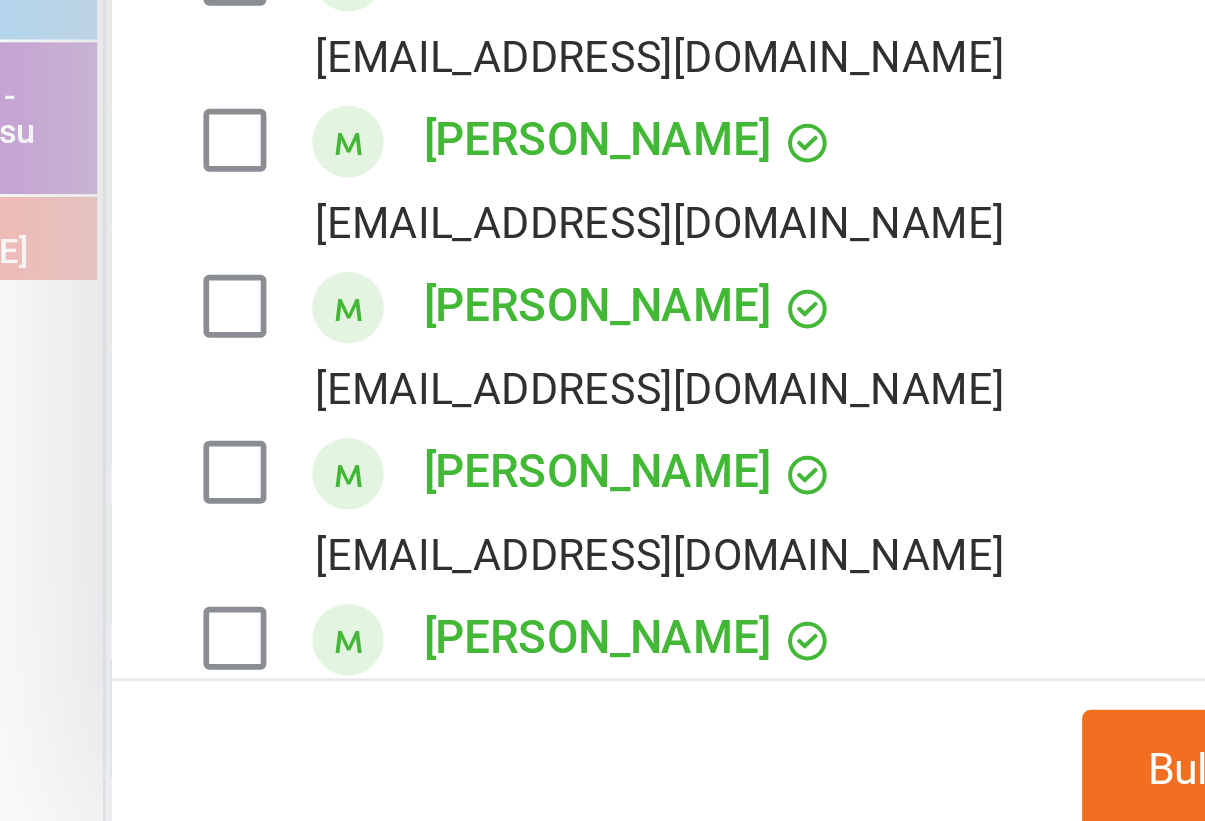 click on "[PERSON_NAME]" at bounding box center (731, 628) 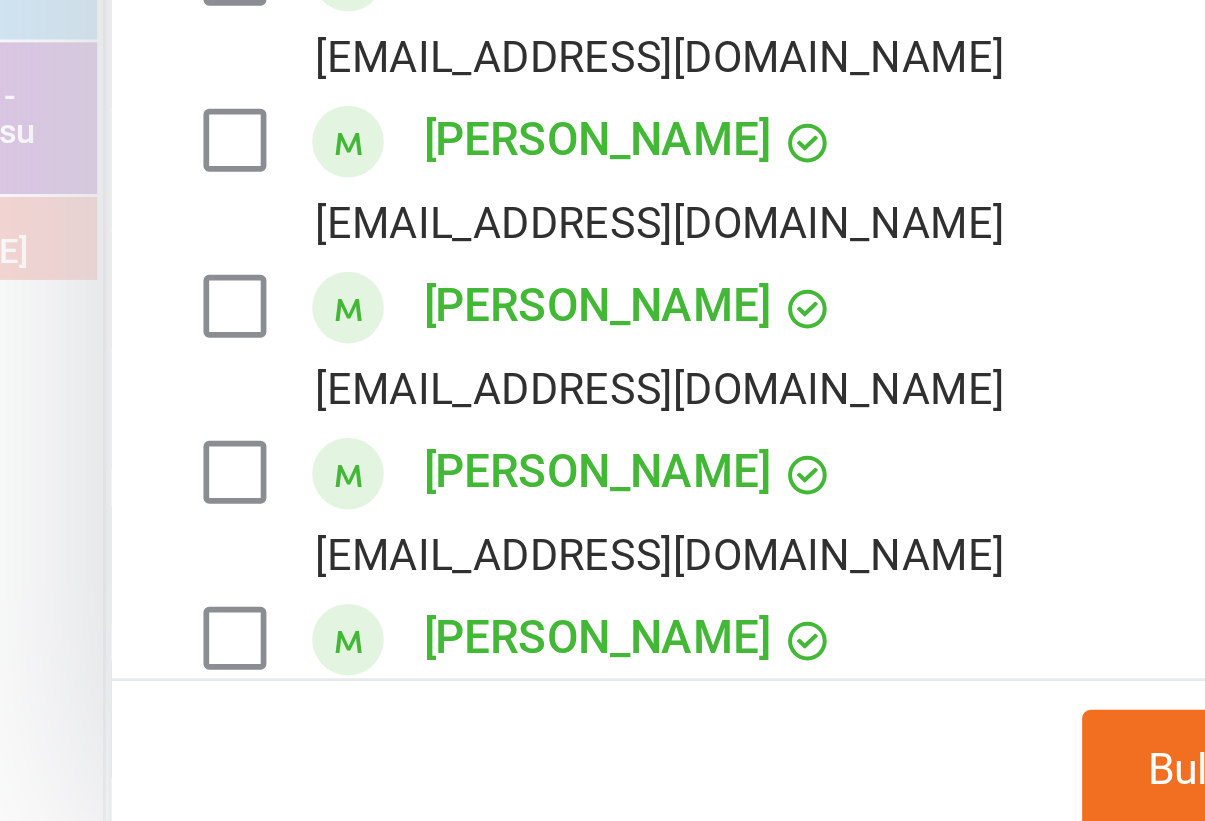 scroll, scrollTop: 123, scrollLeft: 0, axis: vertical 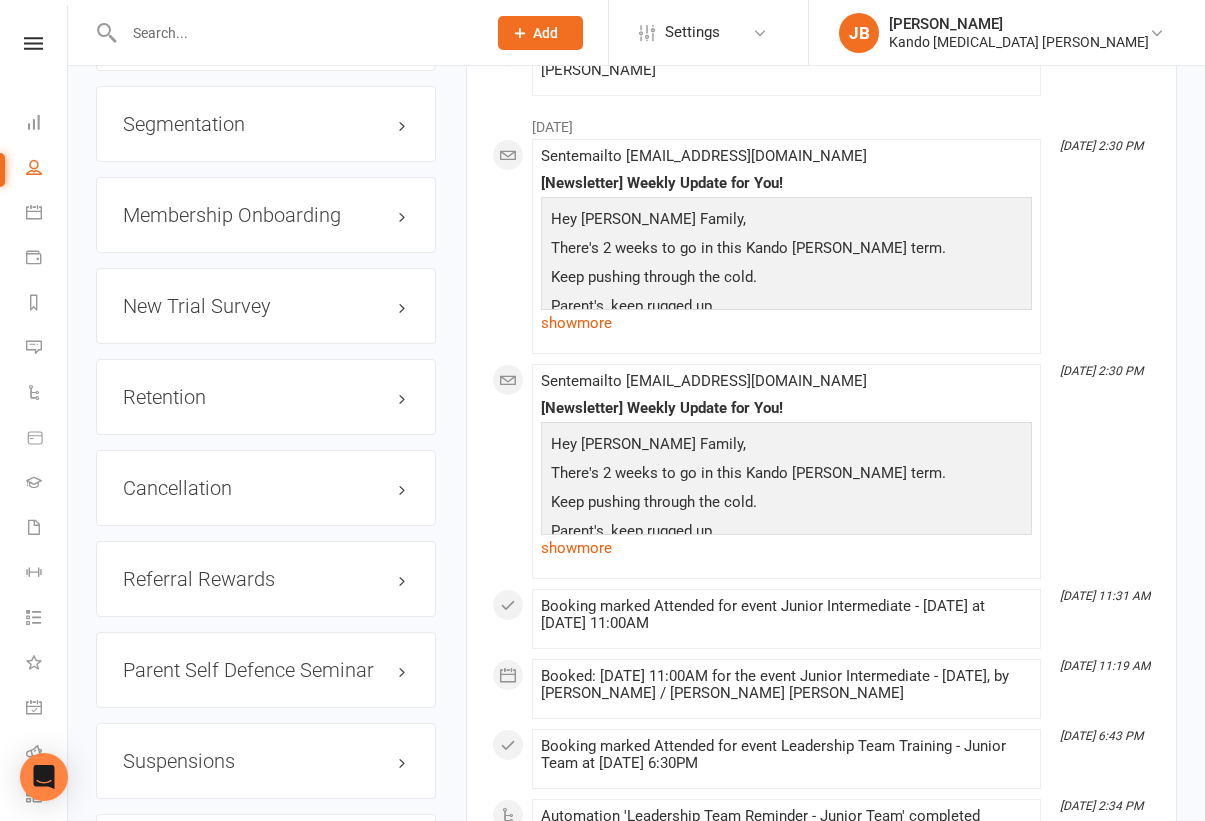 click on "edit" at bounding box center (0, 0) 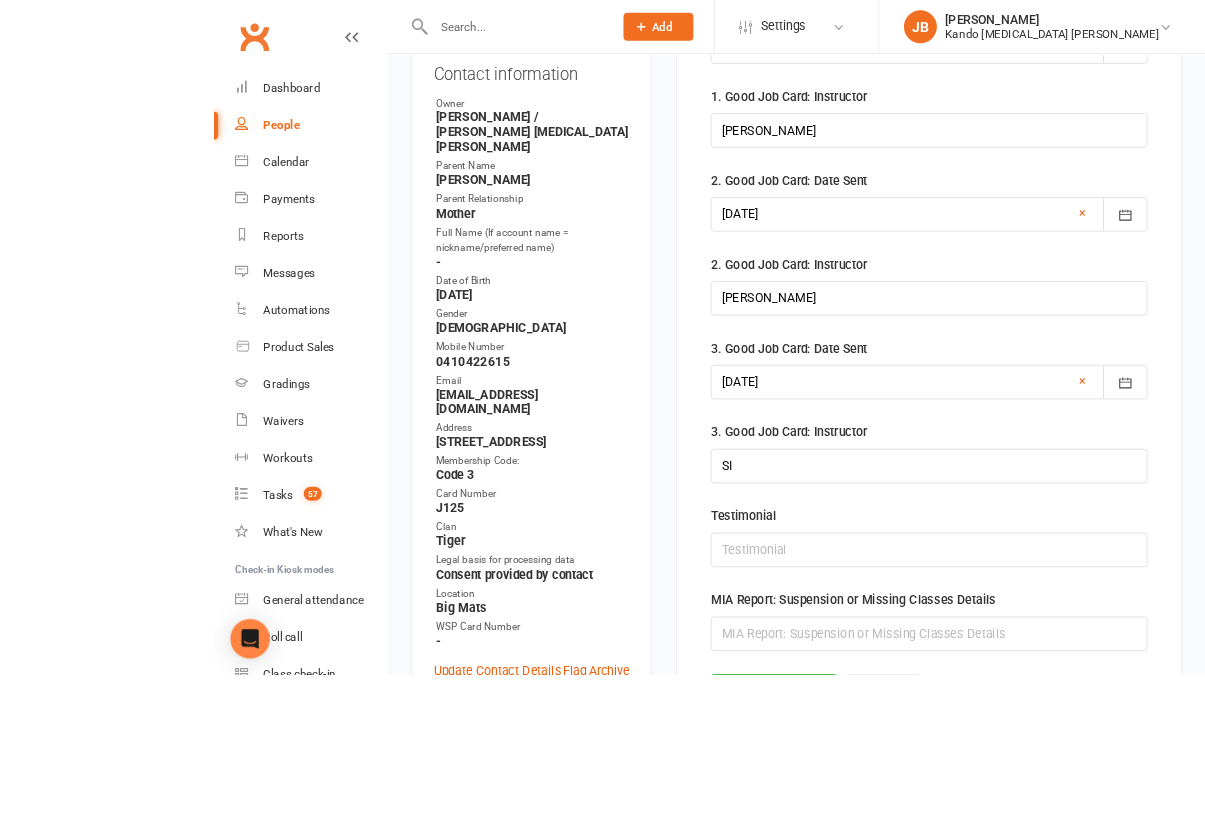 scroll, scrollTop: 0, scrollLeft: 0, axis: both 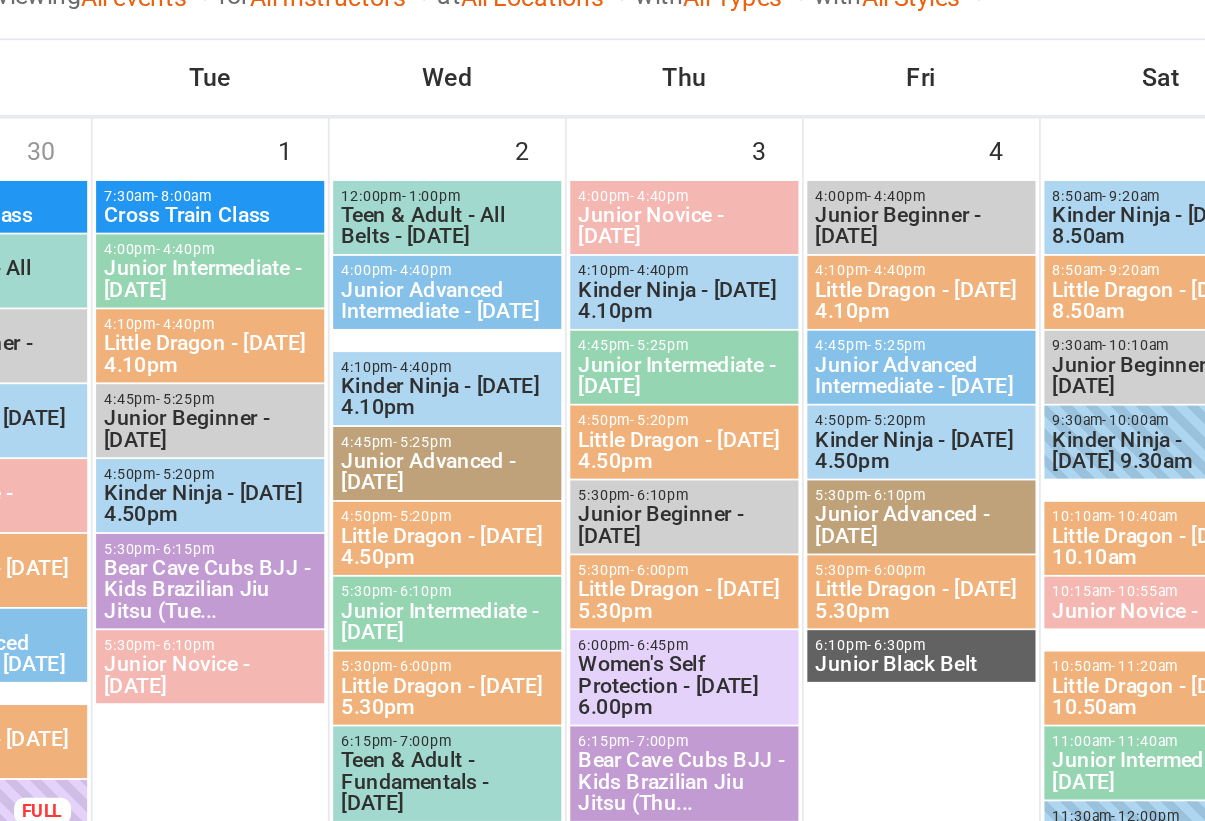 click on "Junior Intermediate - [DATE]" at bounding box center (840, 550) 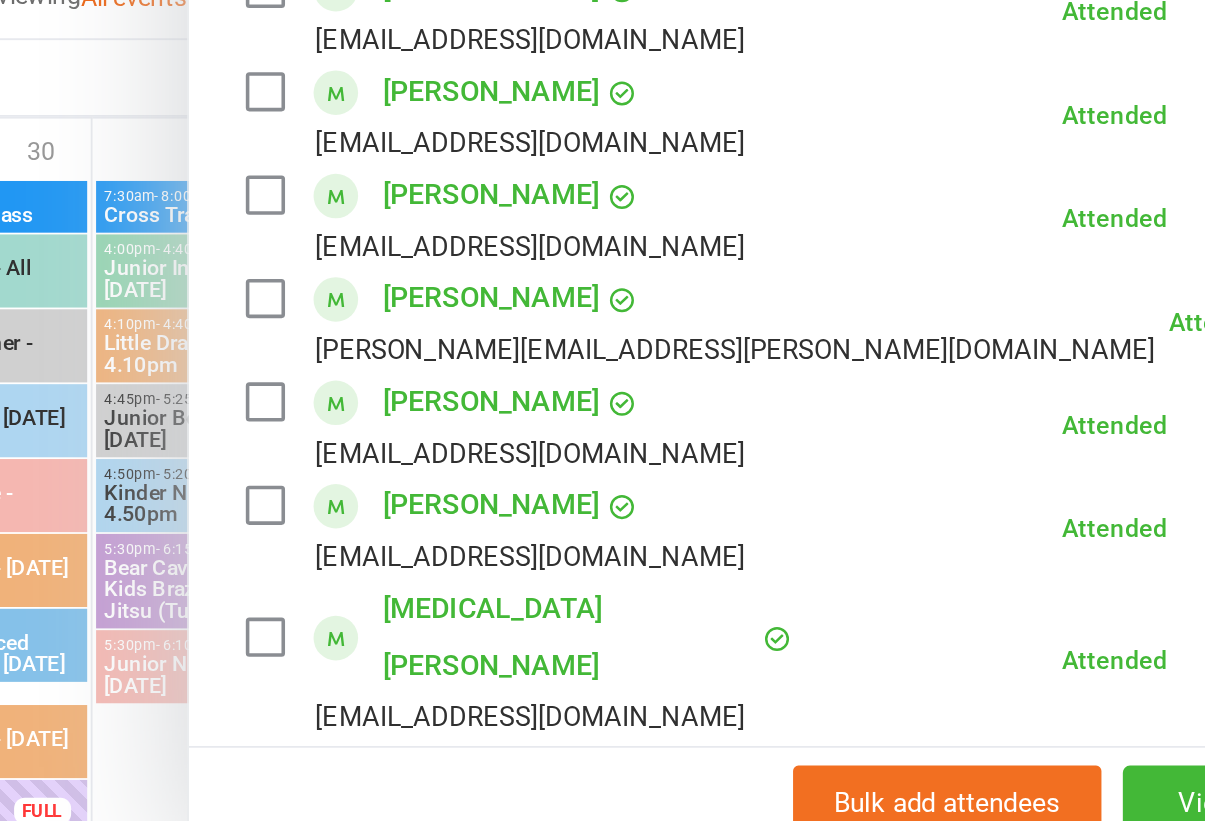 scroll, scrollTop: 493, scrollLeft: 0, axis: vertical 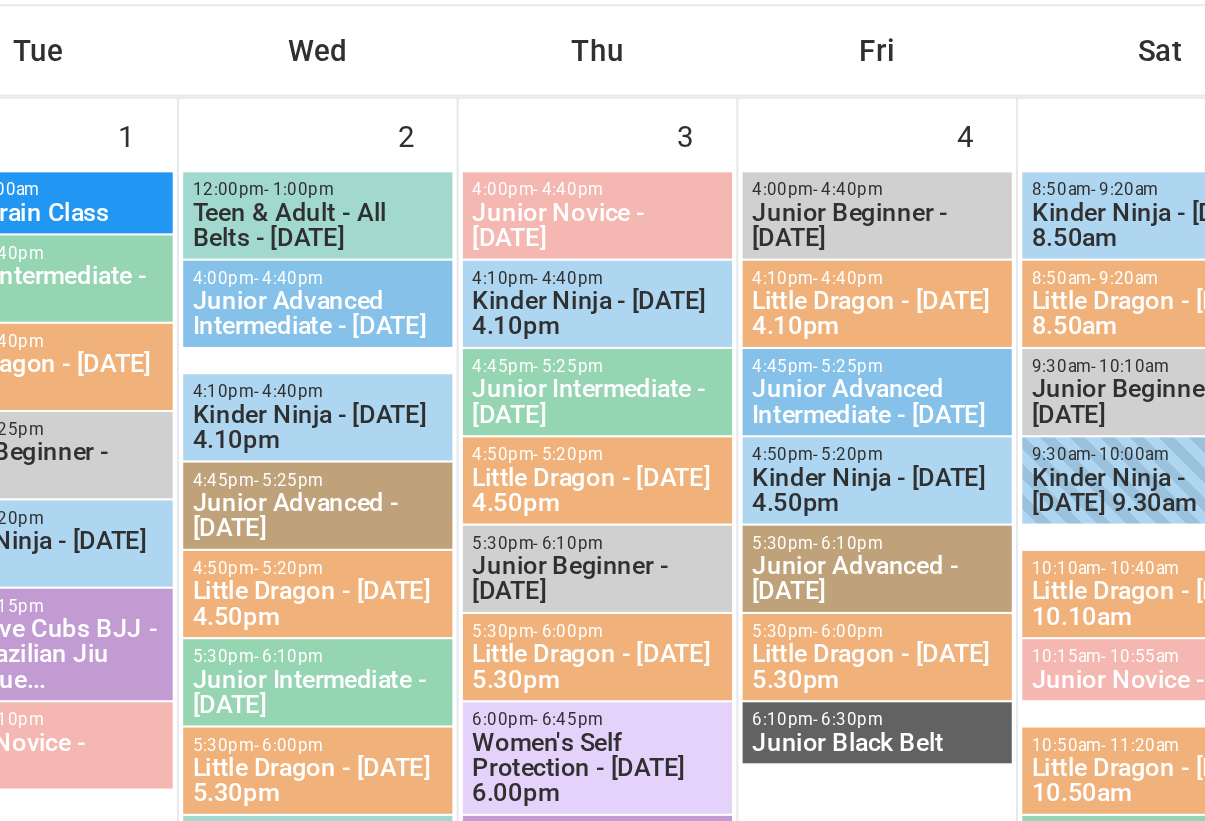 click on "Junior Novice - [DATE]" at bounding box center (840, 408) 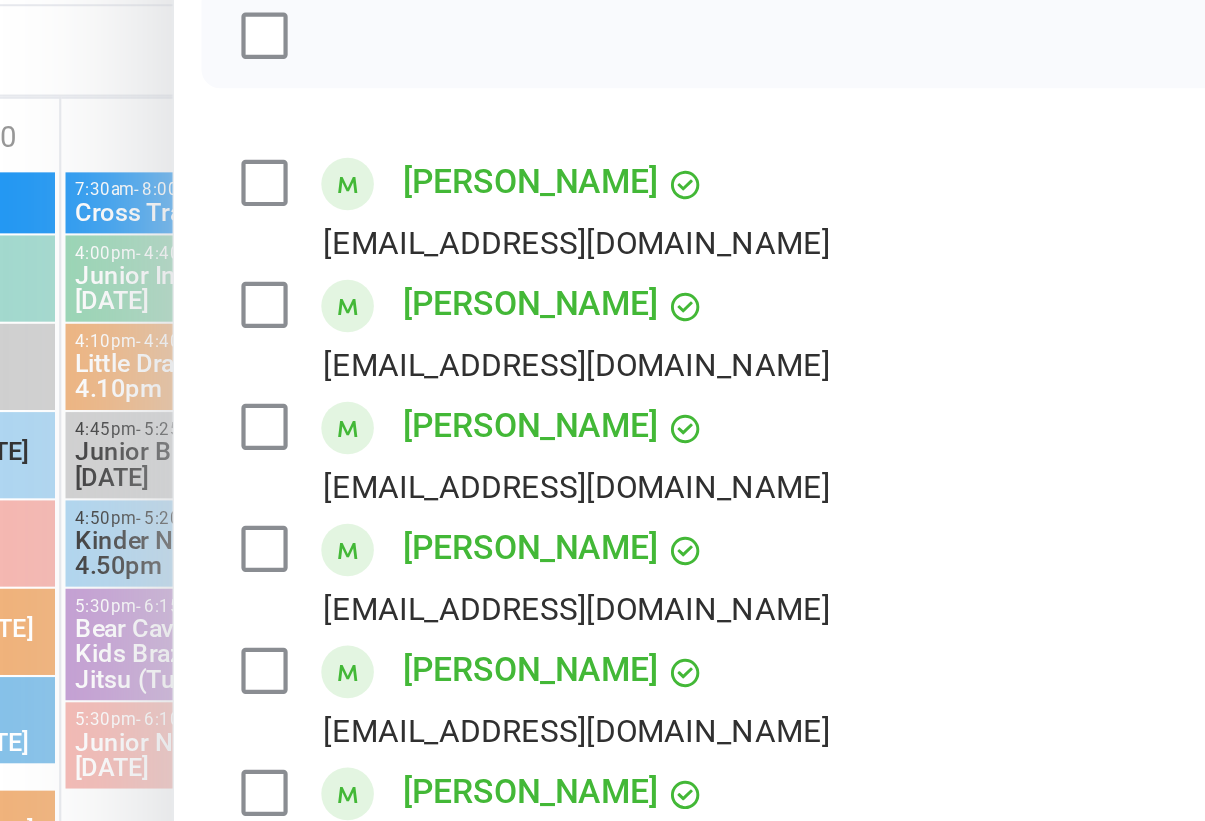 click on "[PERSON_NAME]" at bounding box center (731, 388) 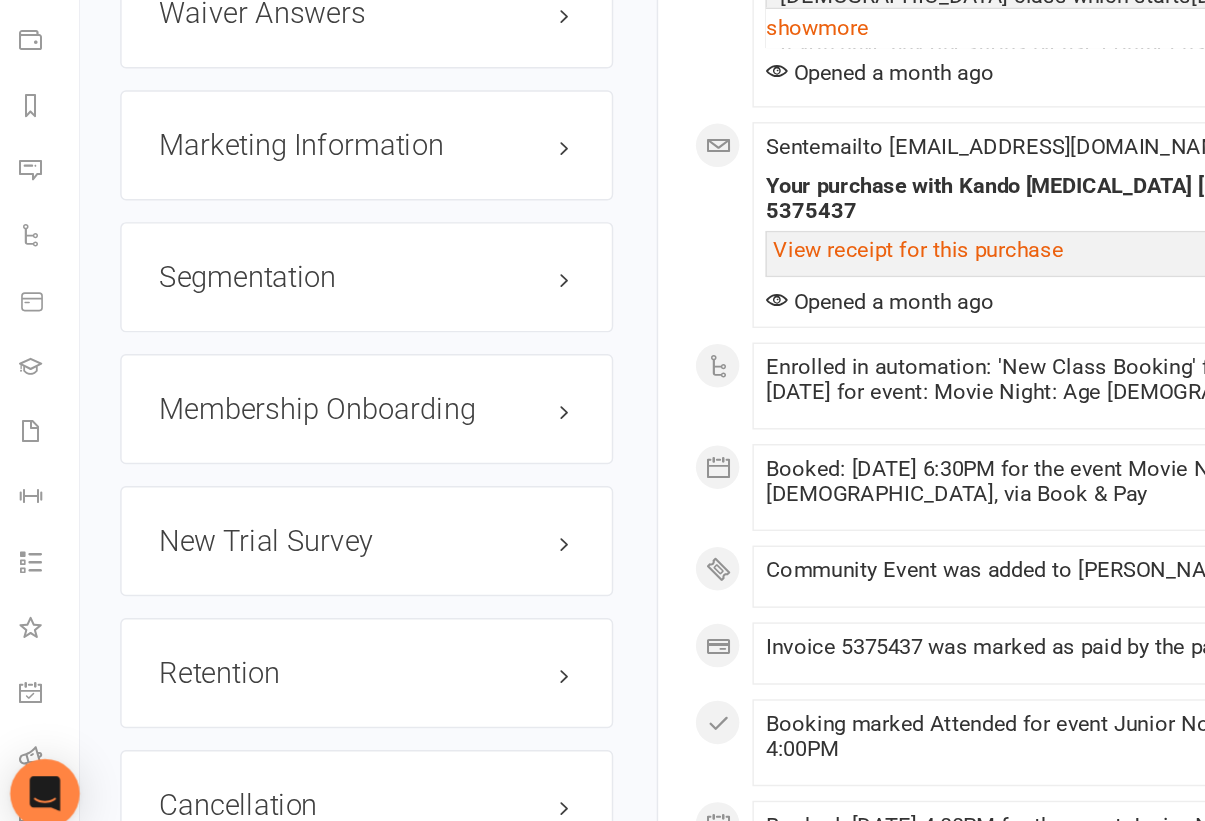 scroll, scrollTop: 2285, scrollLeft: 0, axis: vertical 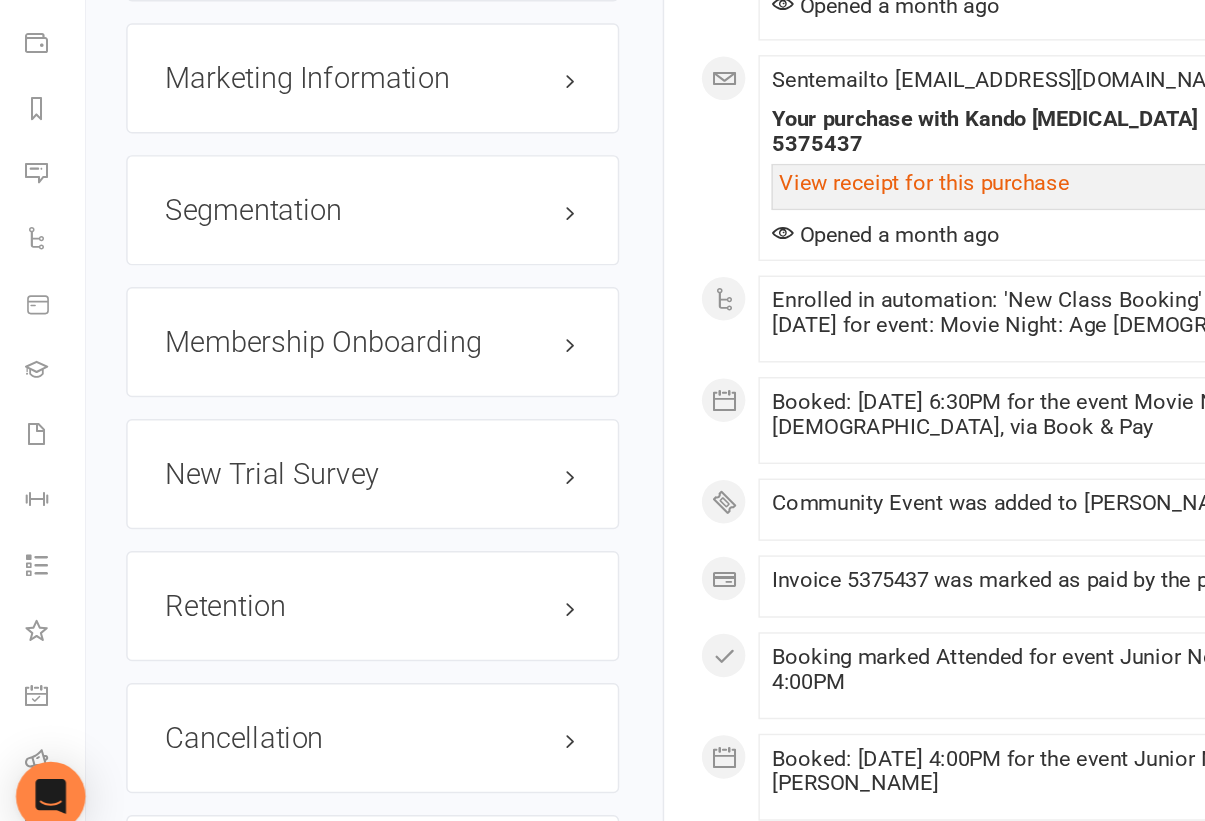click on "edit" at bounding box center [0, 0] 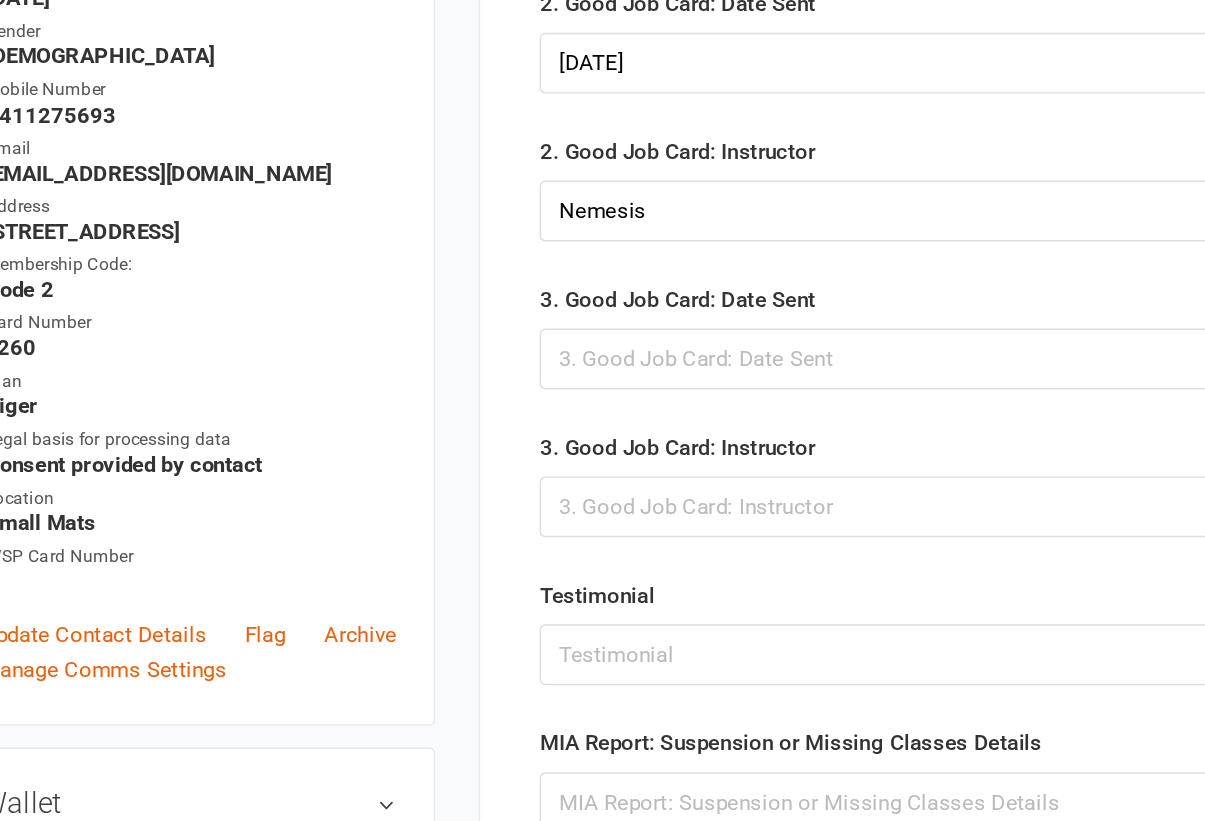 scroll, scrollTop: 346, scrollLeft: 0, axis: vertical 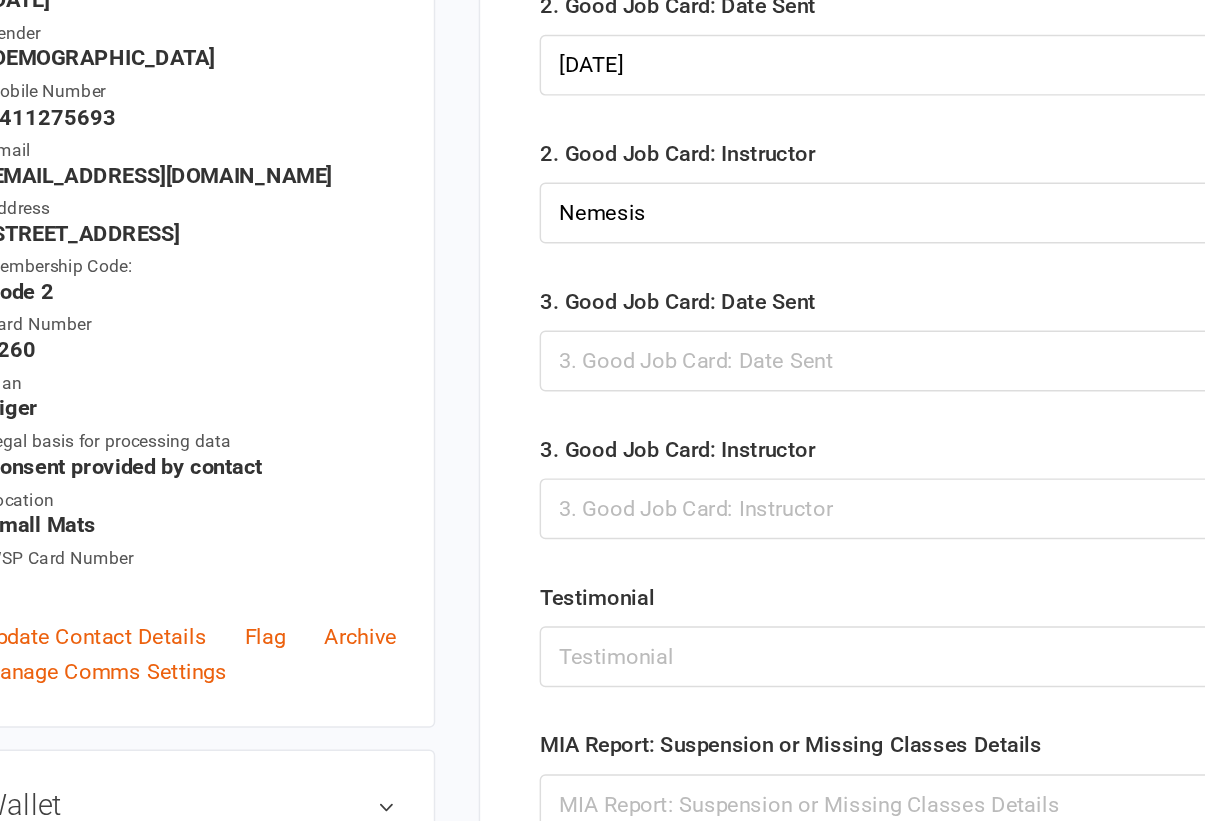 click at bounding box center [821, 476] 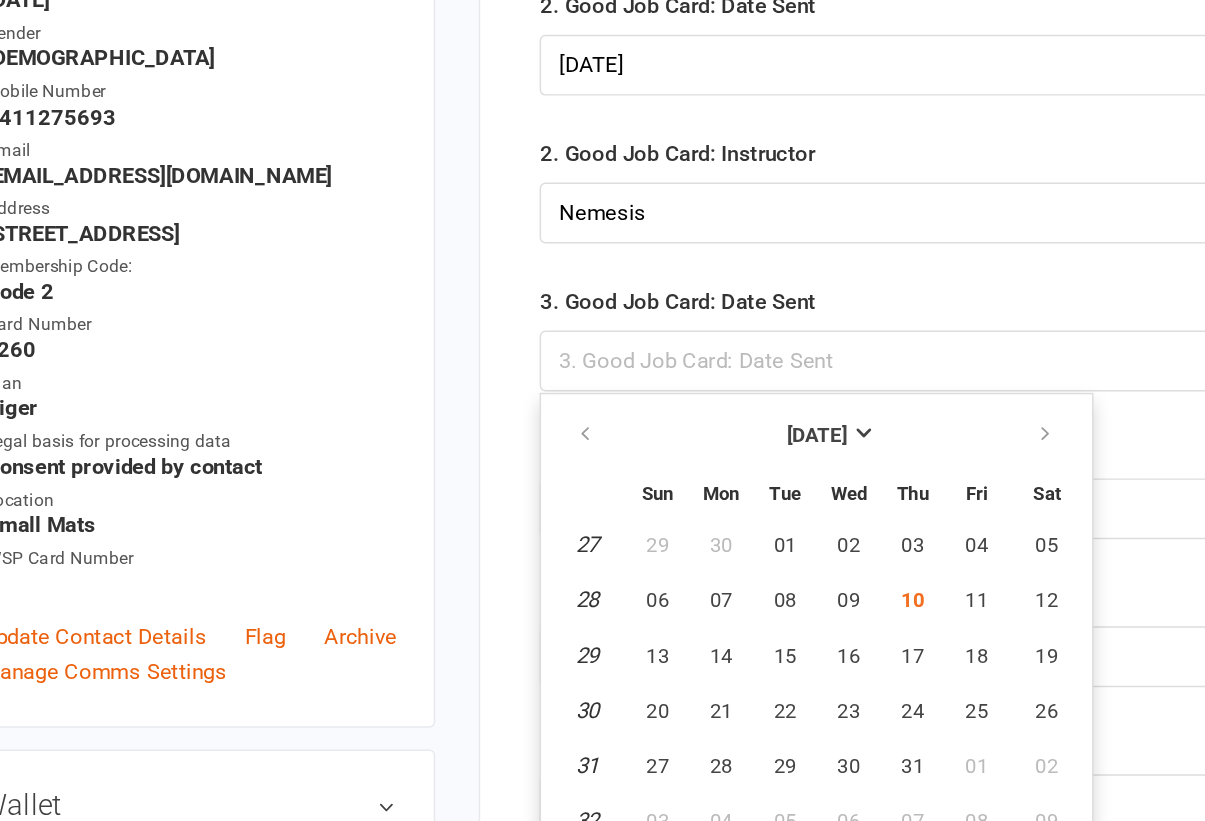 click on "10" at bounding box center [765, 641] 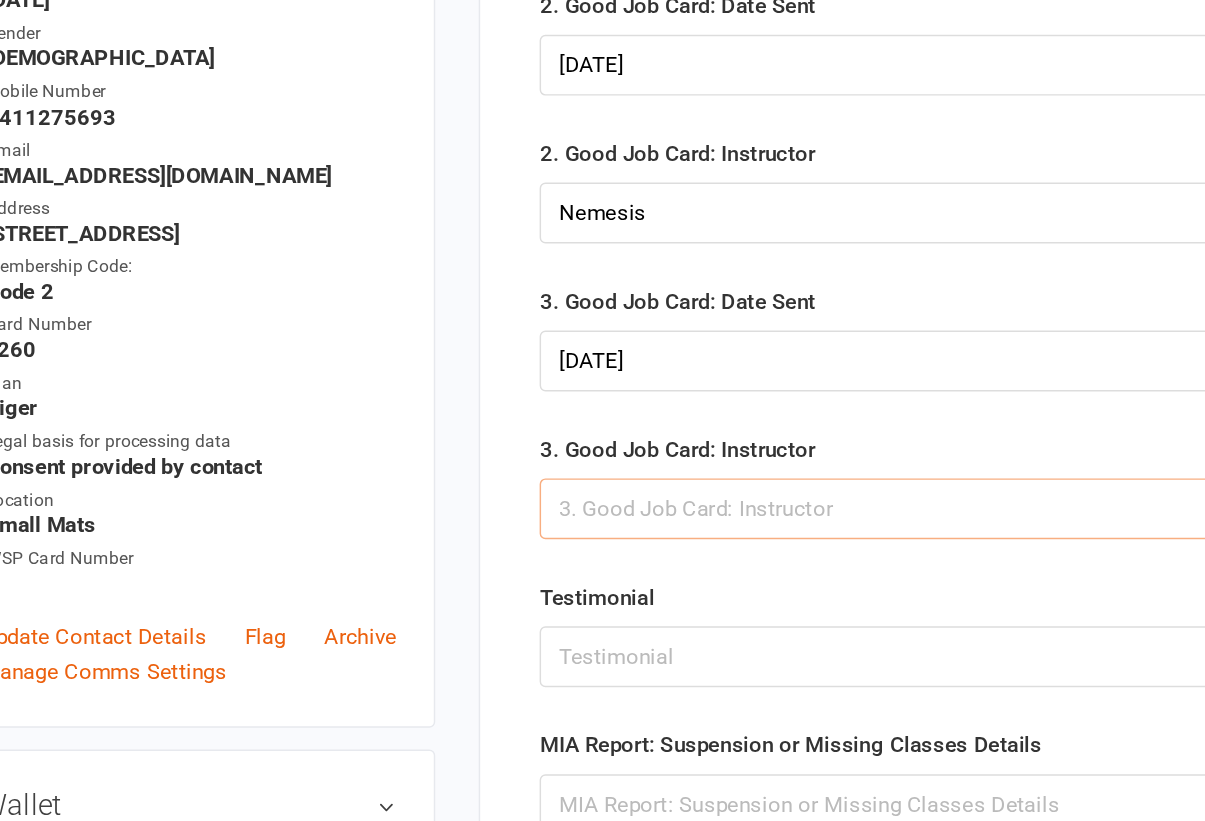 click at bounding box center [821, 578] 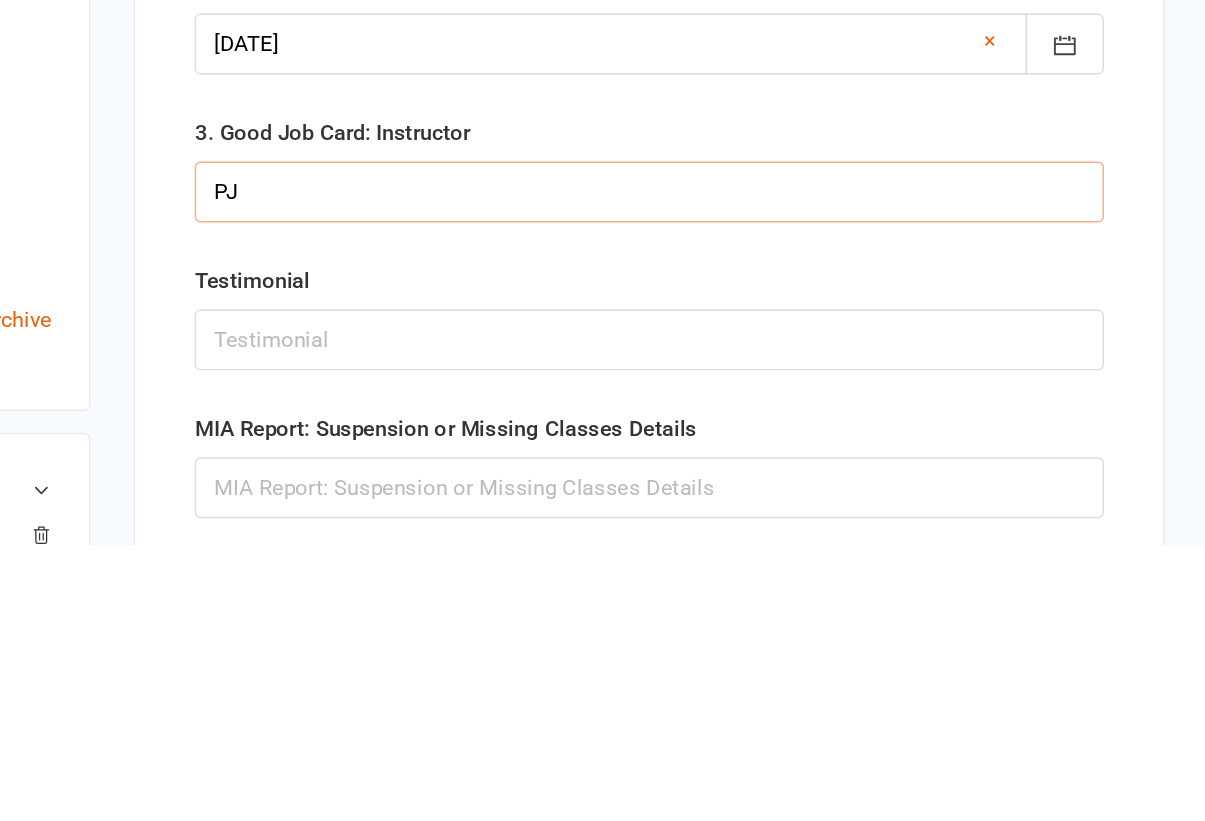 type on "PJ" 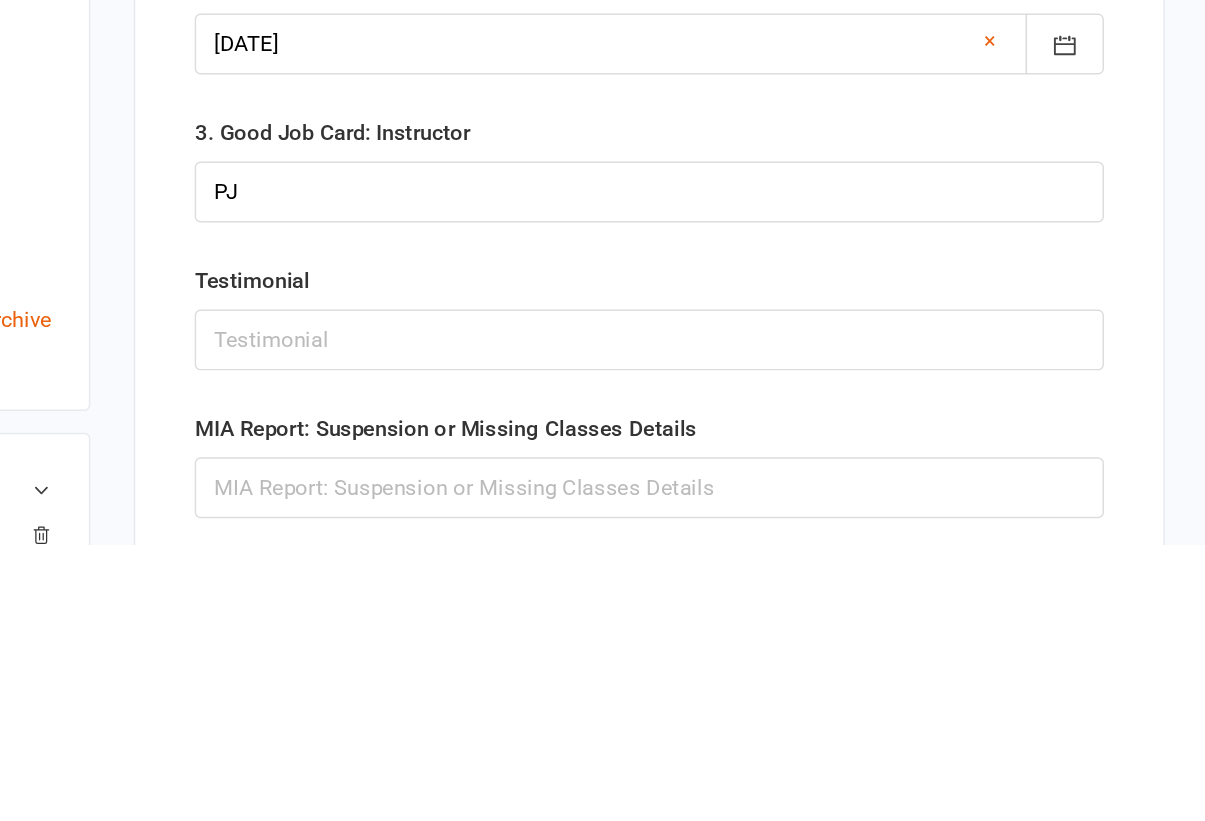 click on "Retention 1. Good Job Card: Date Sent  [DATE]
[DATE]
Sun Mon Tue Wed Thu Fri Sat
9
25
26
27
28
29
01
02
10
03
04
05
06
07
08
09
11
10
11
12
13
14
15
16
12
17
18
19
20
21
22
23
13
24
25
26
27
28
29
30" at bounding box center [821, 430] 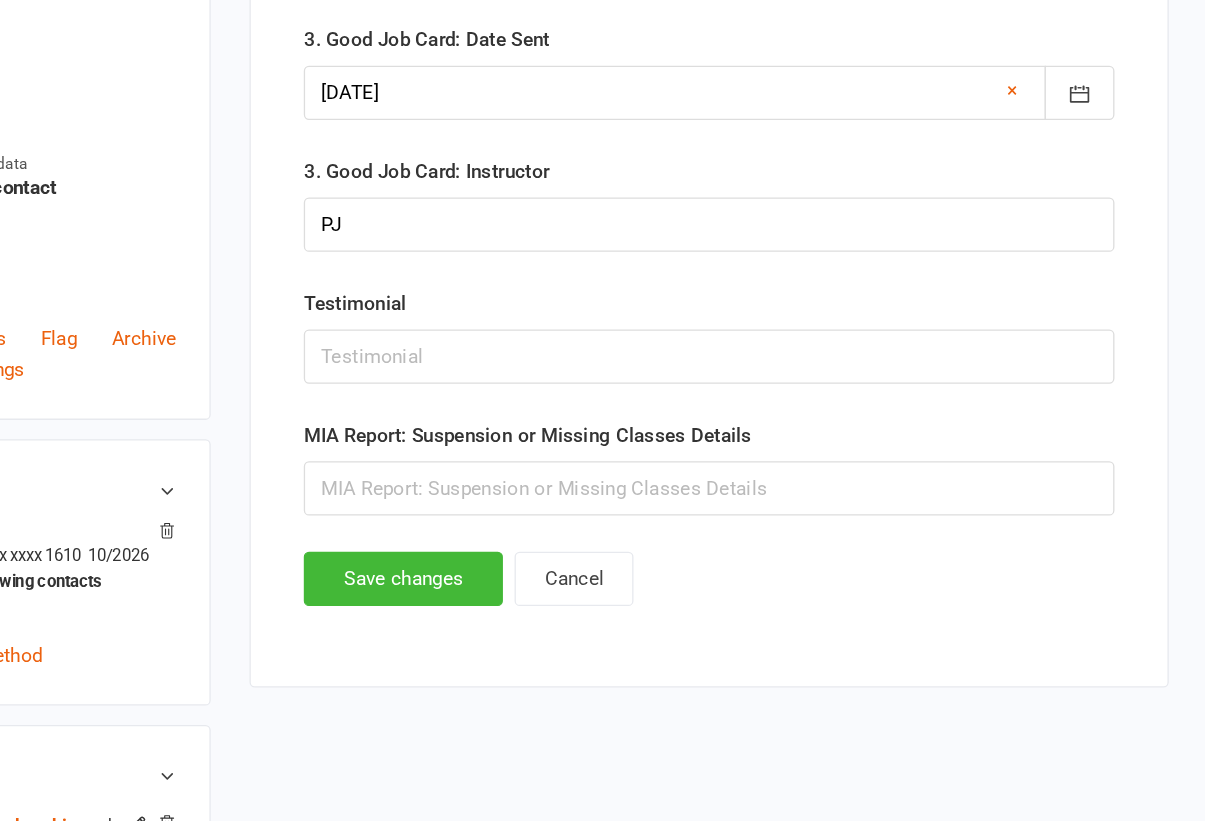 scroll, scrollTop: 593, scrollLeft: 0, axis: vertical 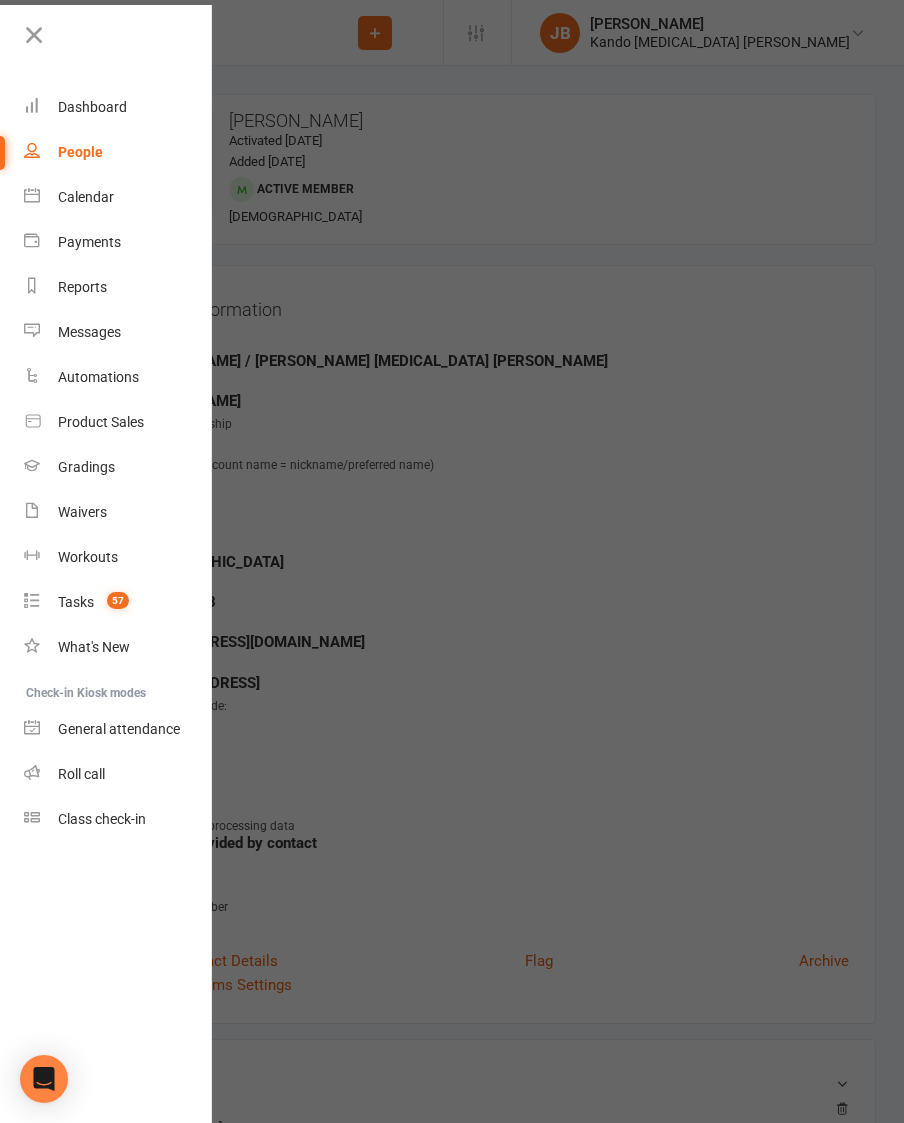 click at bounding box center [34, 35] 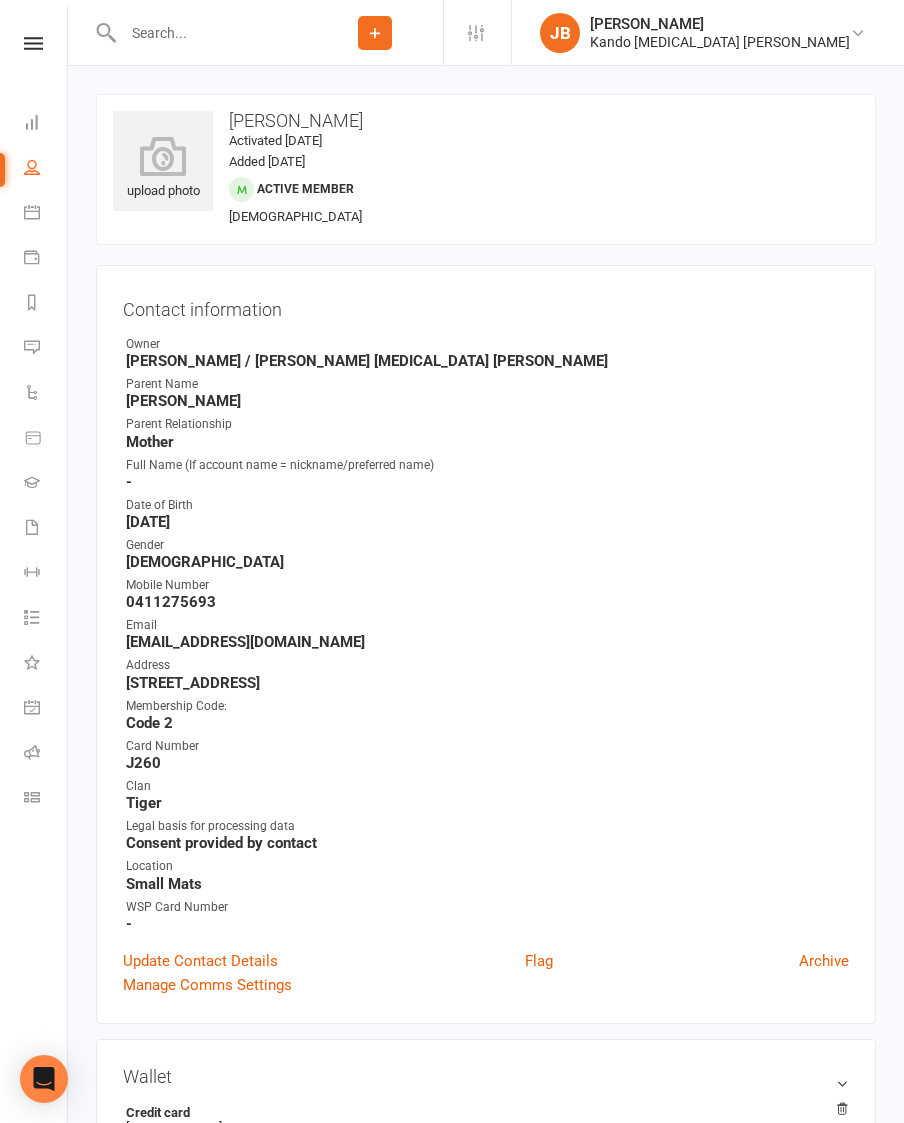 click at bounding box center [33, 43] 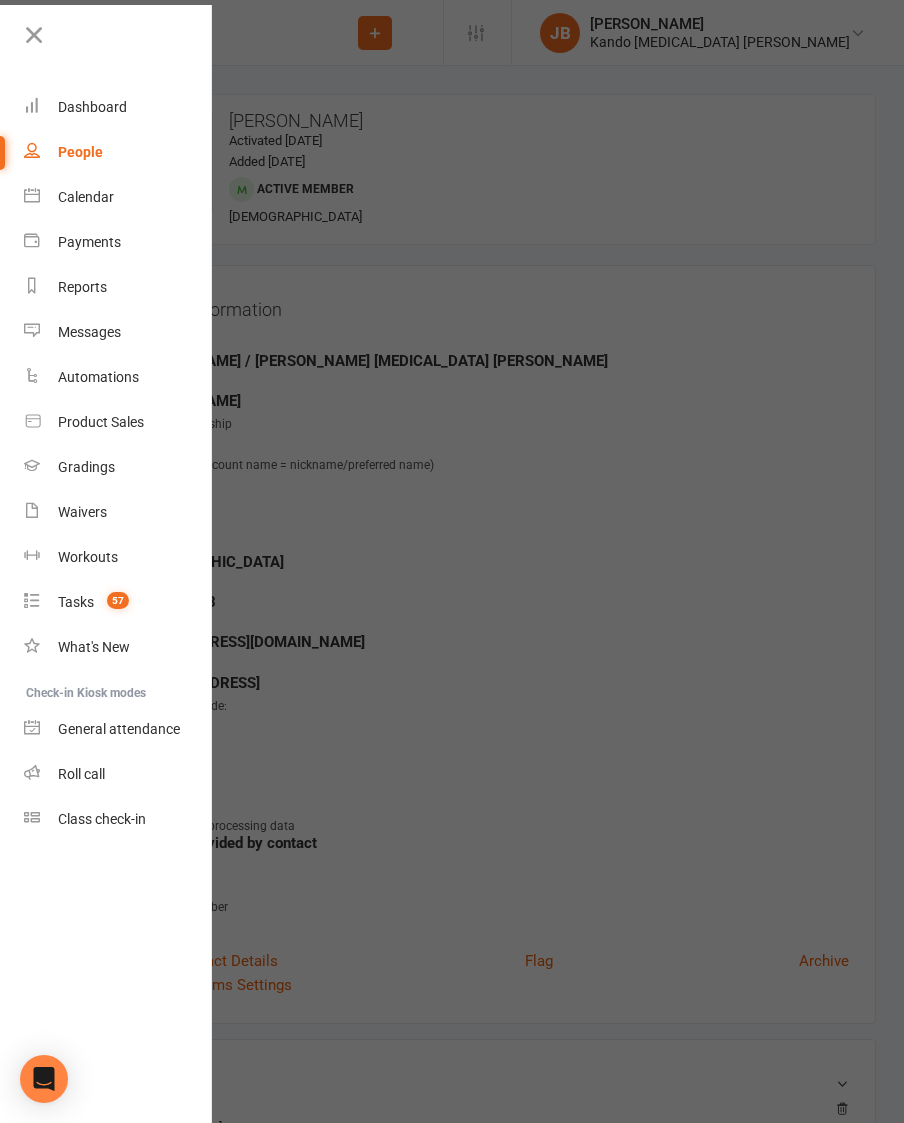click on "Tasks" at bounding box center (76, 602) 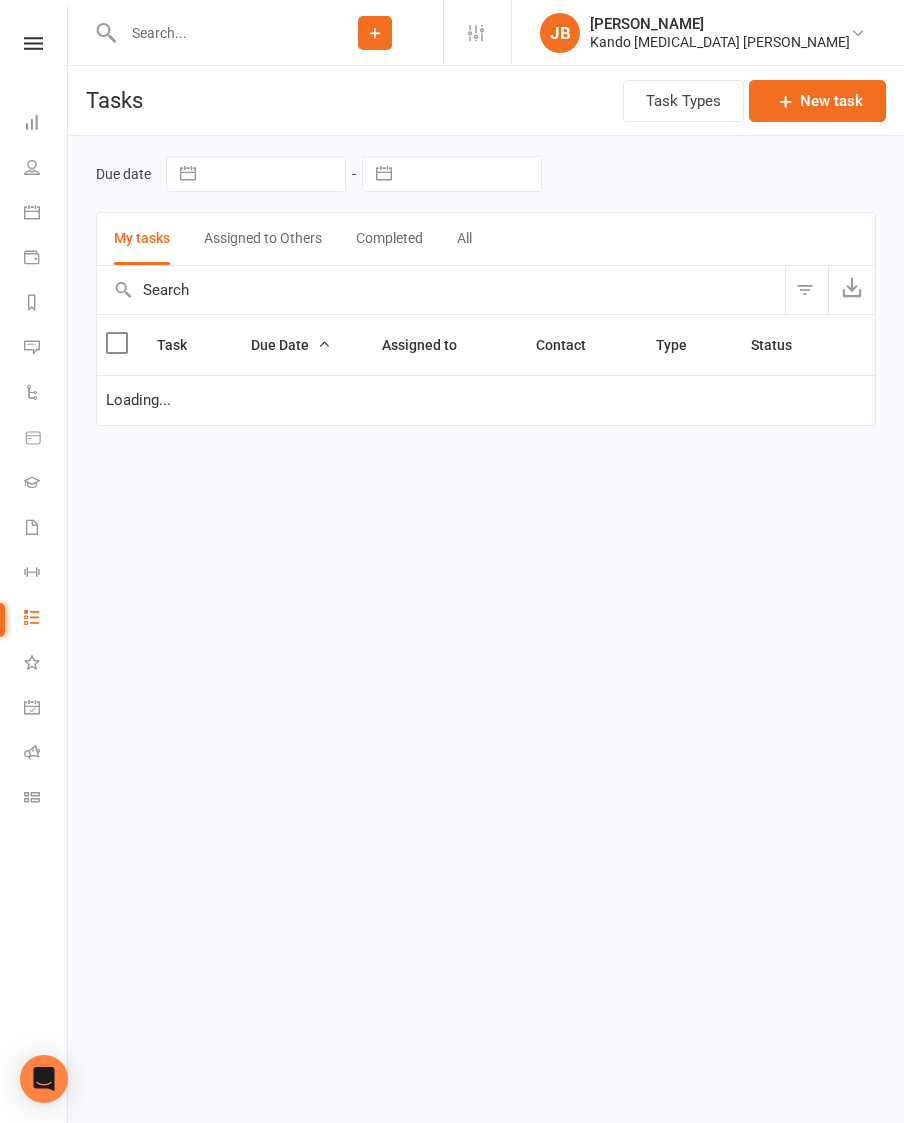 select on "started" 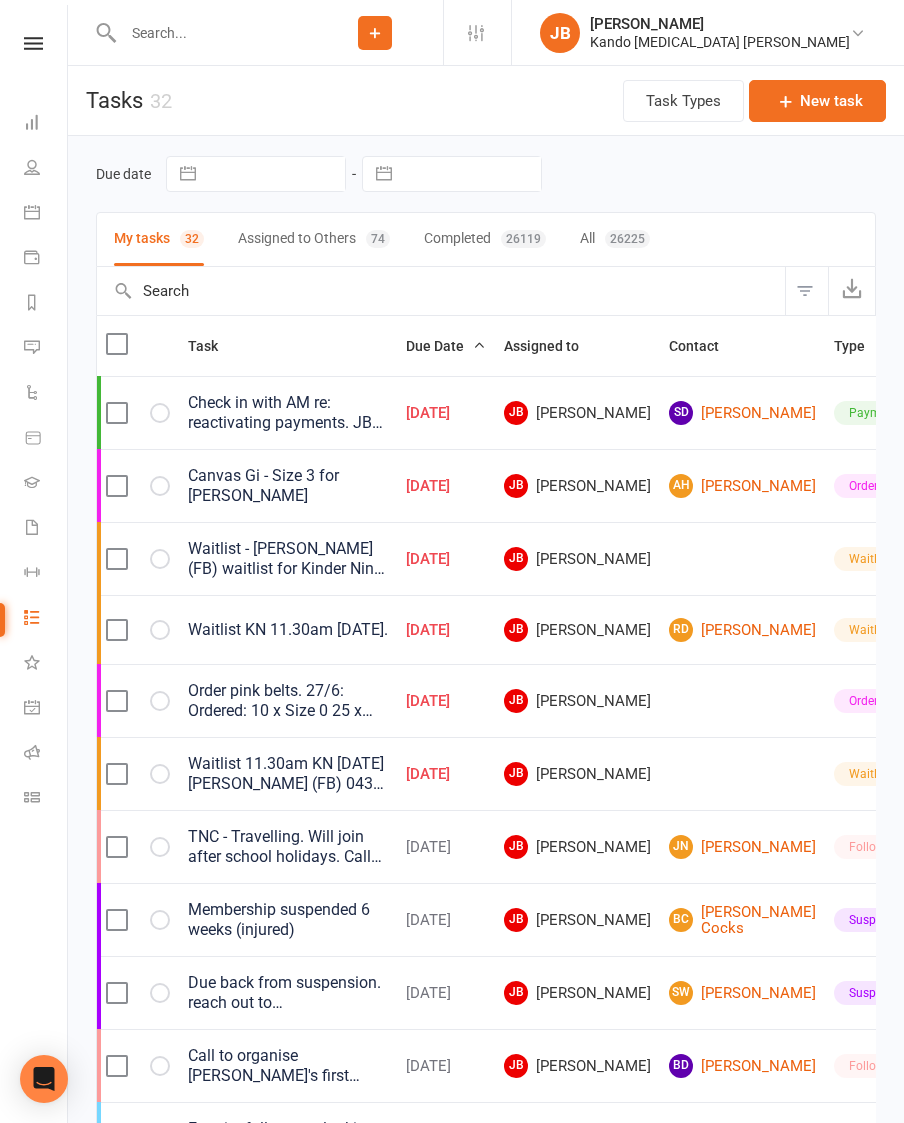 click on "All 26225" at bounding box center [615, 239] 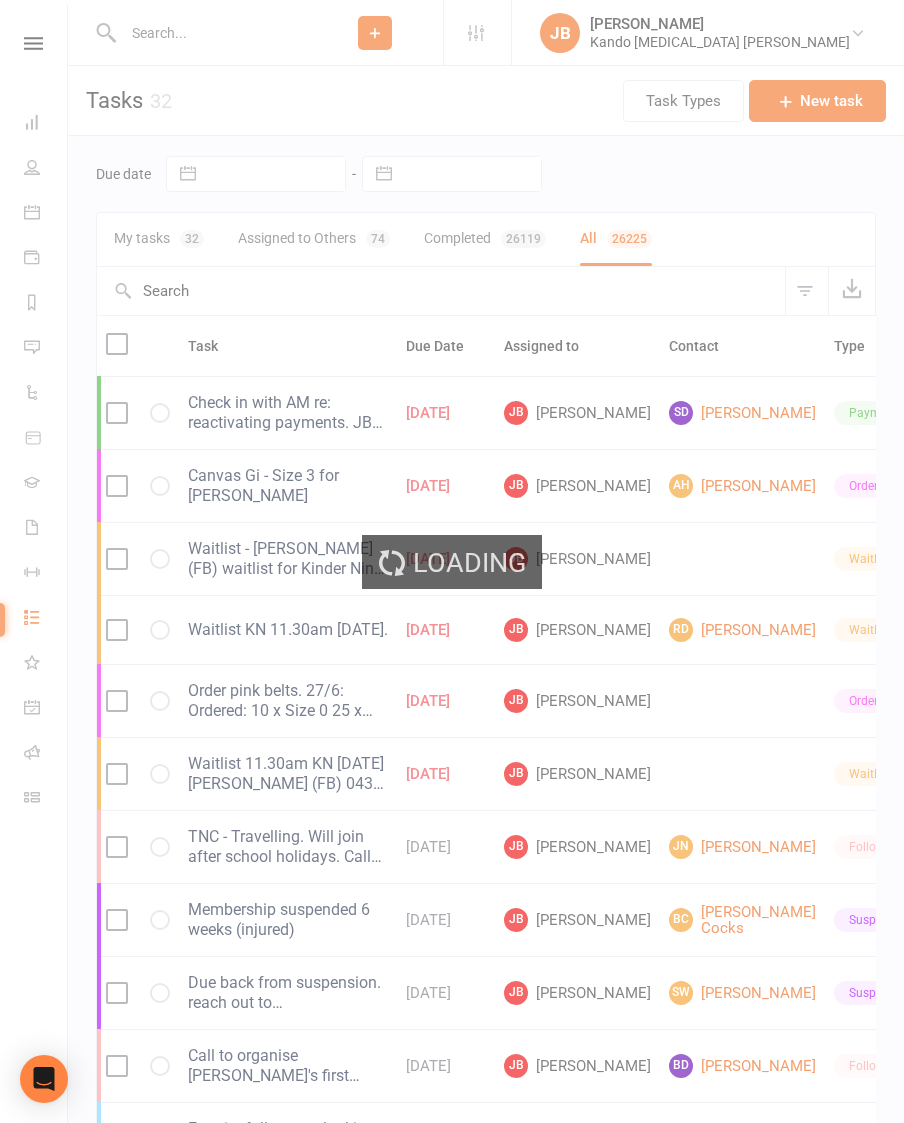 select on "started" 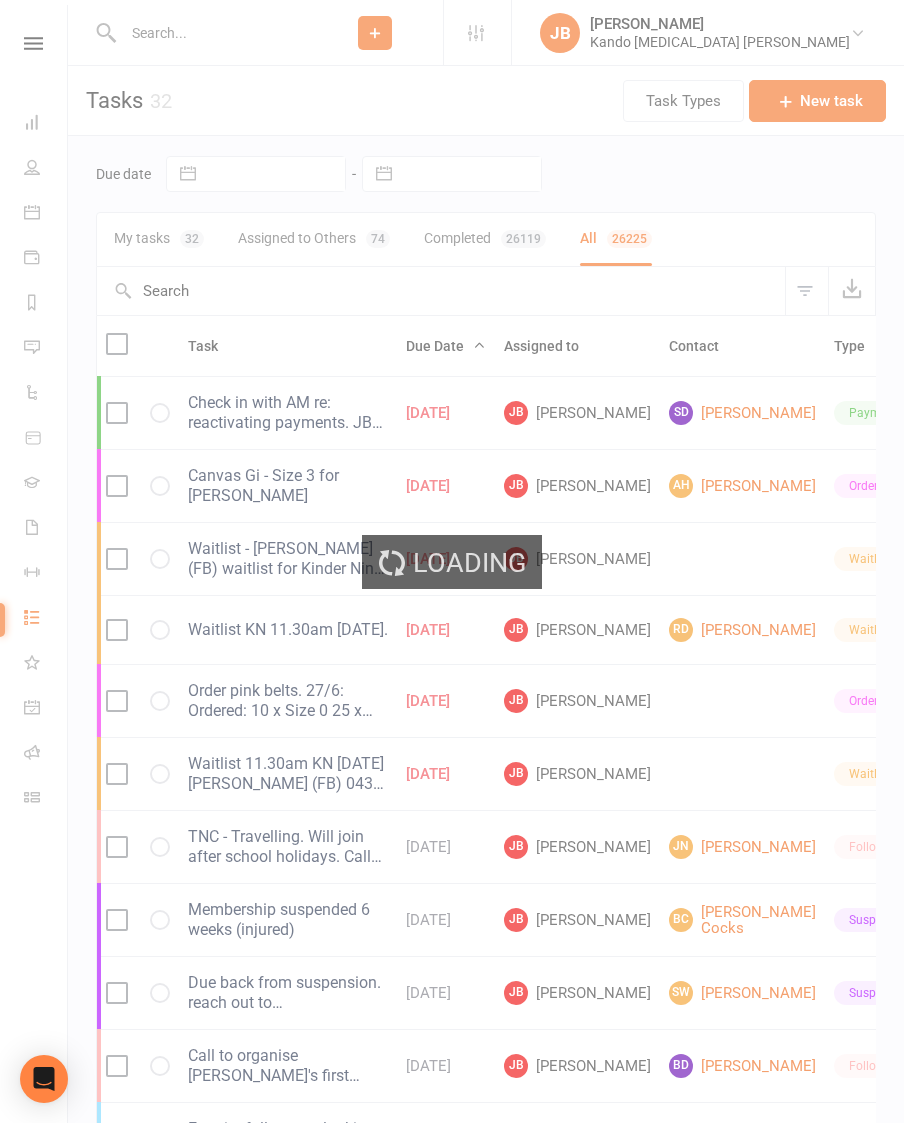 select on "started" 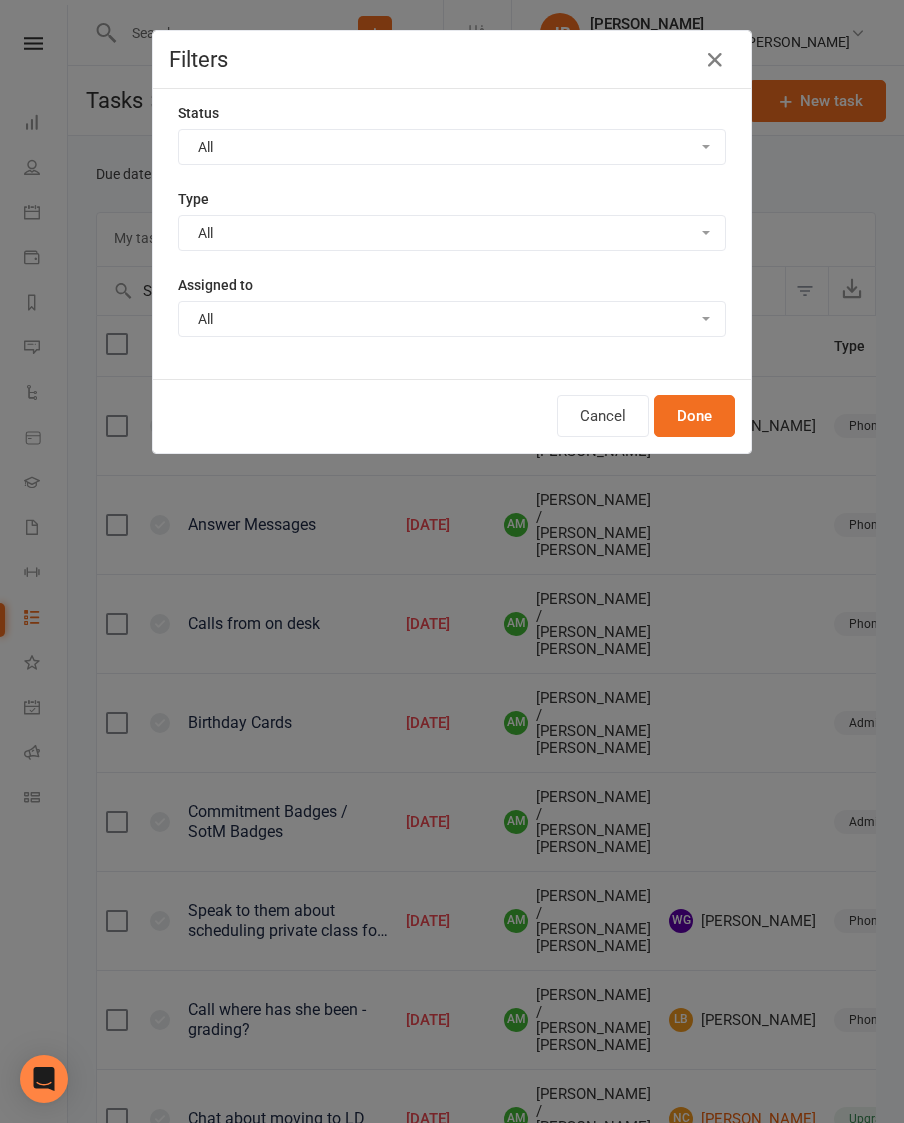 click on "All Incomplete Not Started In Progress Waiting Complete" at bounding box center [452, 147] 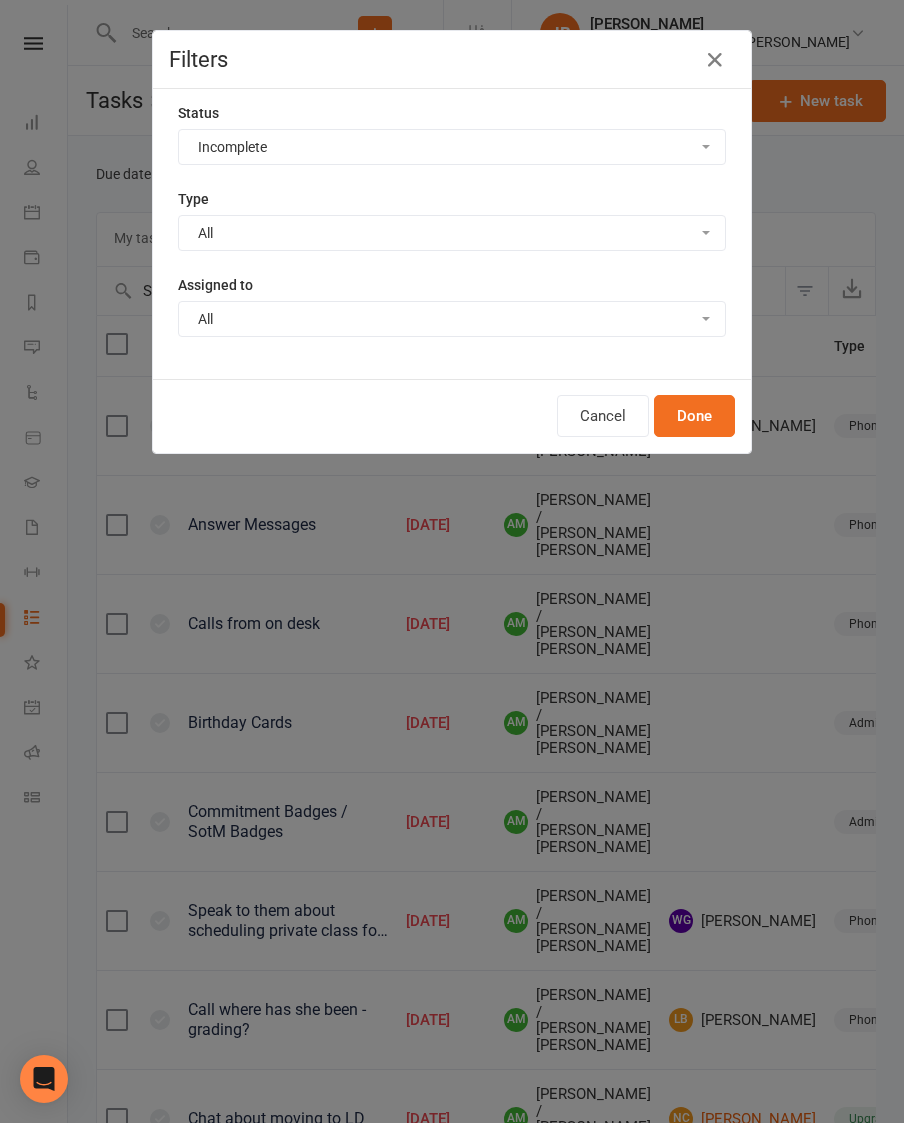 click on "All Admin Bbpc - black belt prep course Cancellation Enquiry Follow-up In-class related Membership Order Payments Renewal / membership expiry Send communication Sensei check Sequences Suspension Trial Upgrade Waitlist" at bounding box center [452, 233] 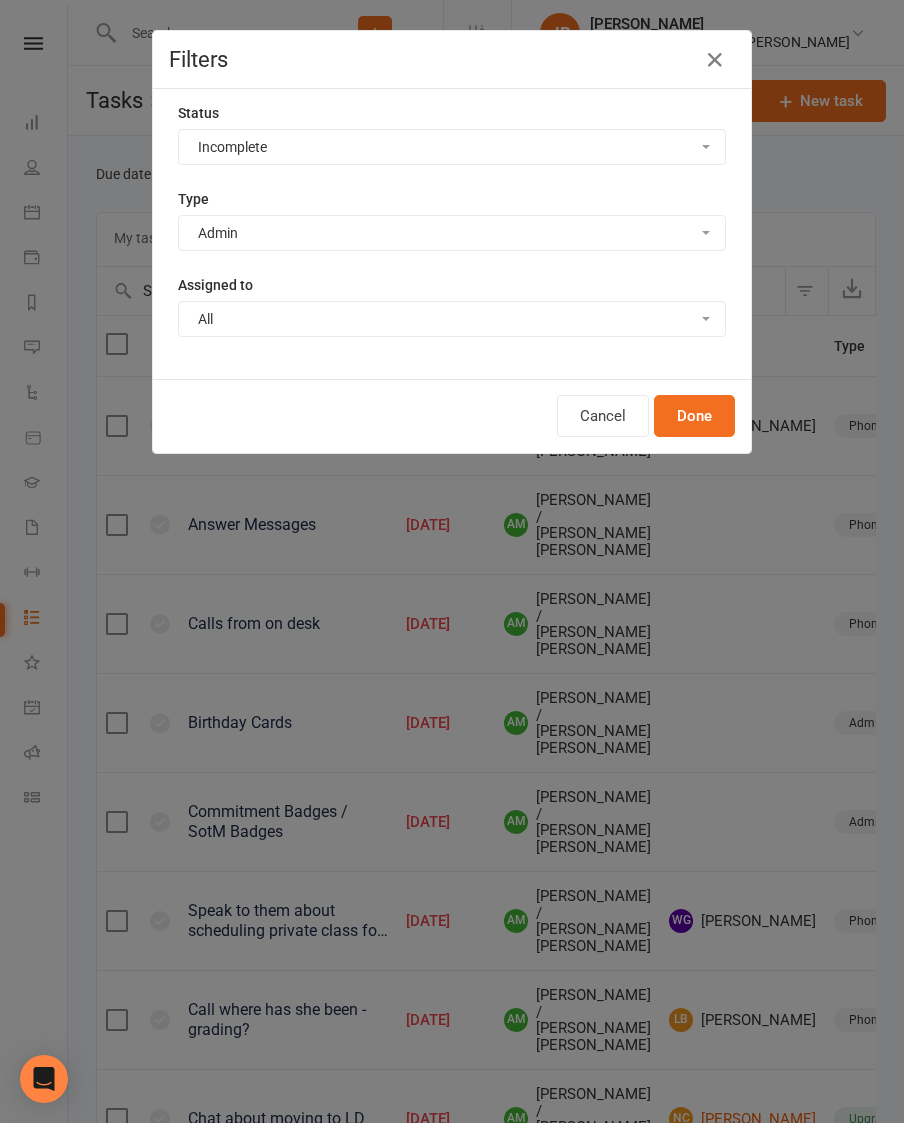 click on "Done" at bounding box center [694, 416] 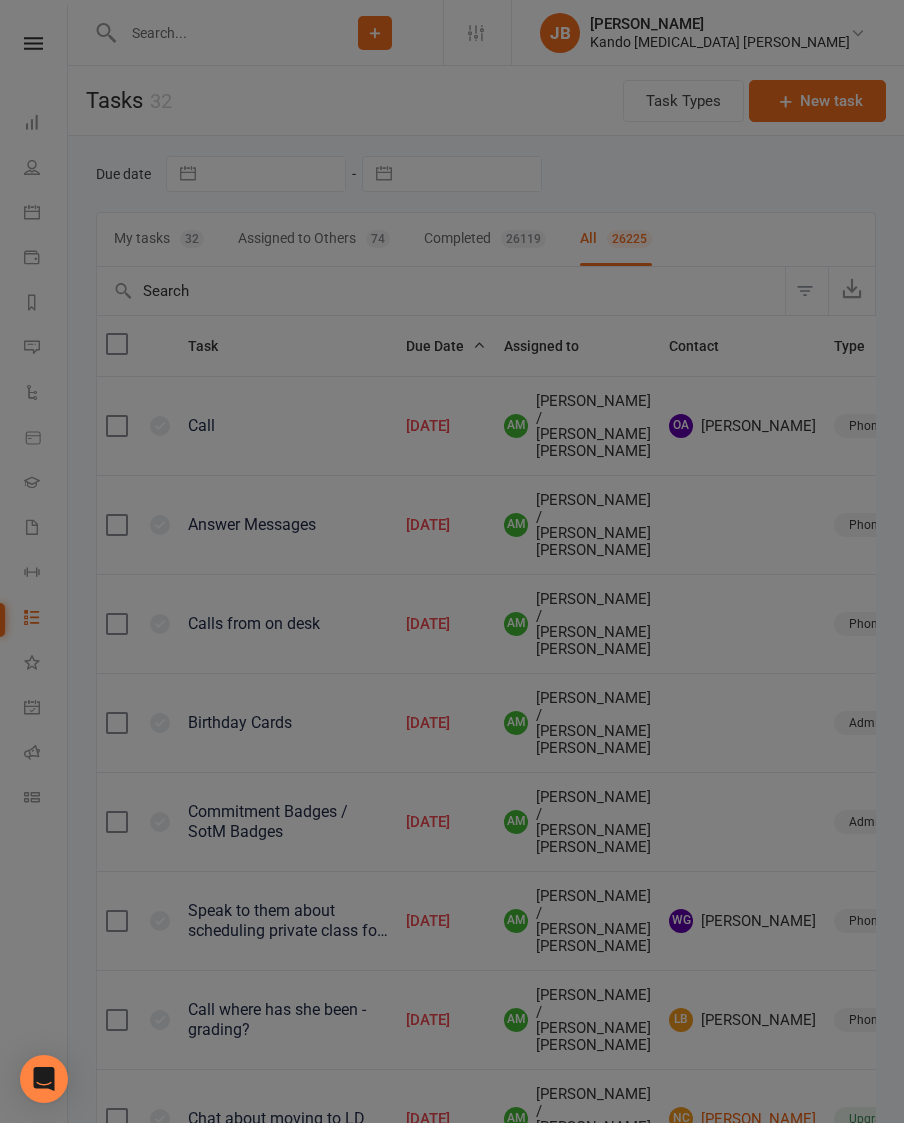 select on "finished" 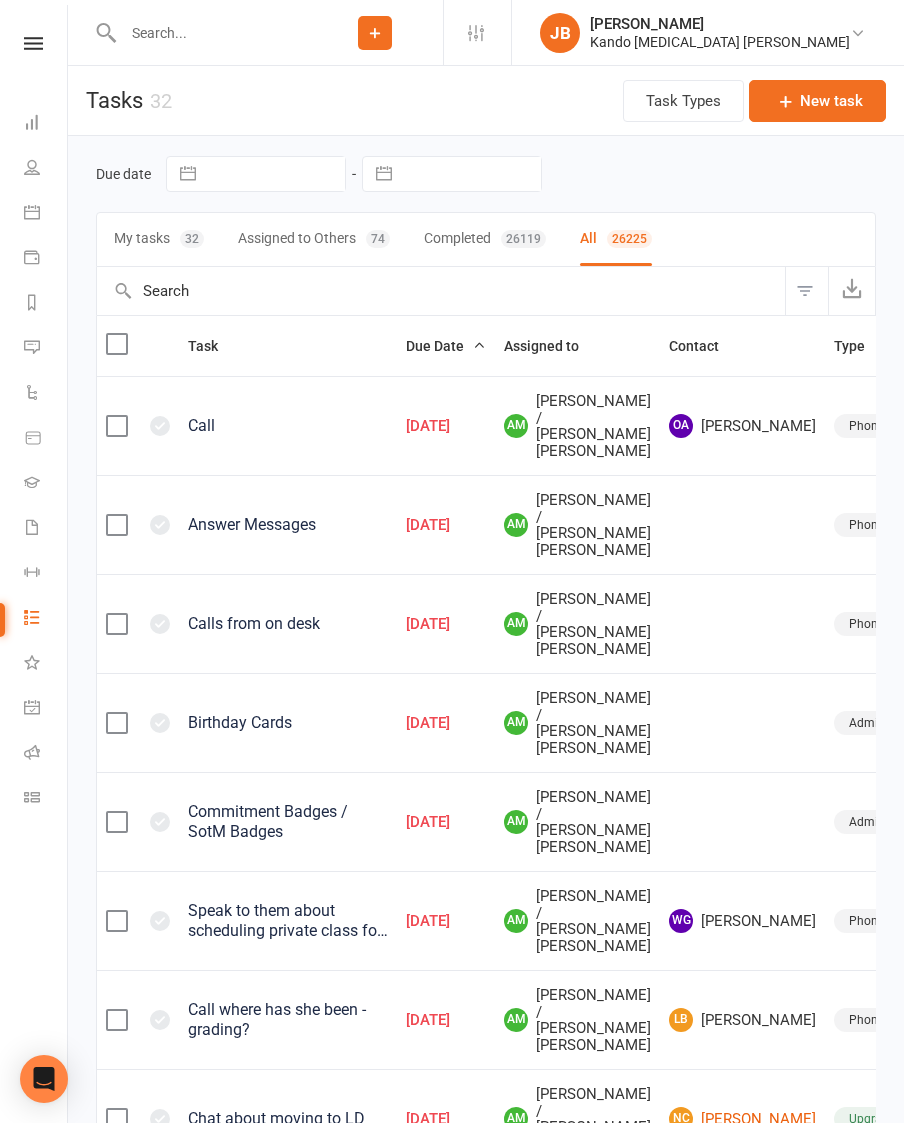 select on "finished" 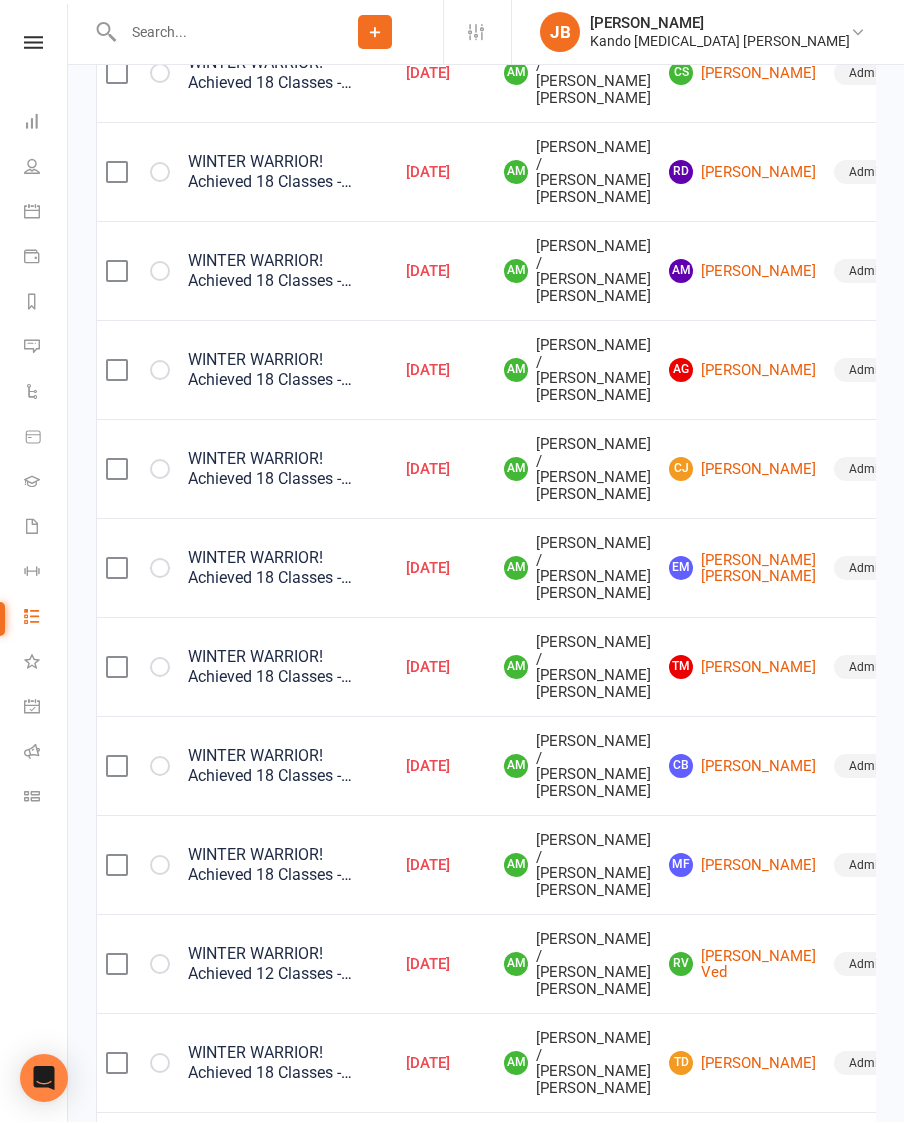 scroll, scrollTop: 1253, scrollLeft: 0, axis: vertical 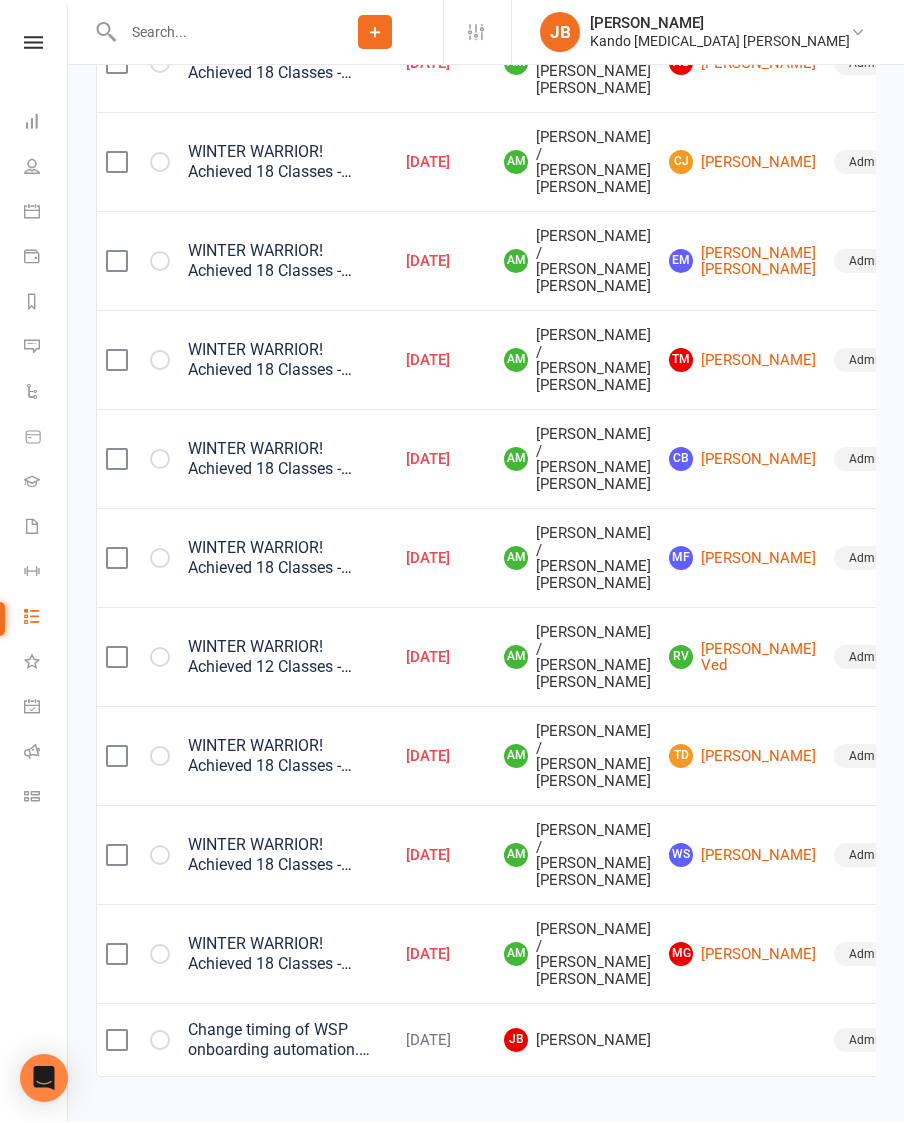 click on "WINTER WARRIOR! Achieved 18 Classes - Collect Hoodie Size (Update This Task to create an Order List). SIZE REQUESTED: __" at bounding box center (288, 559) 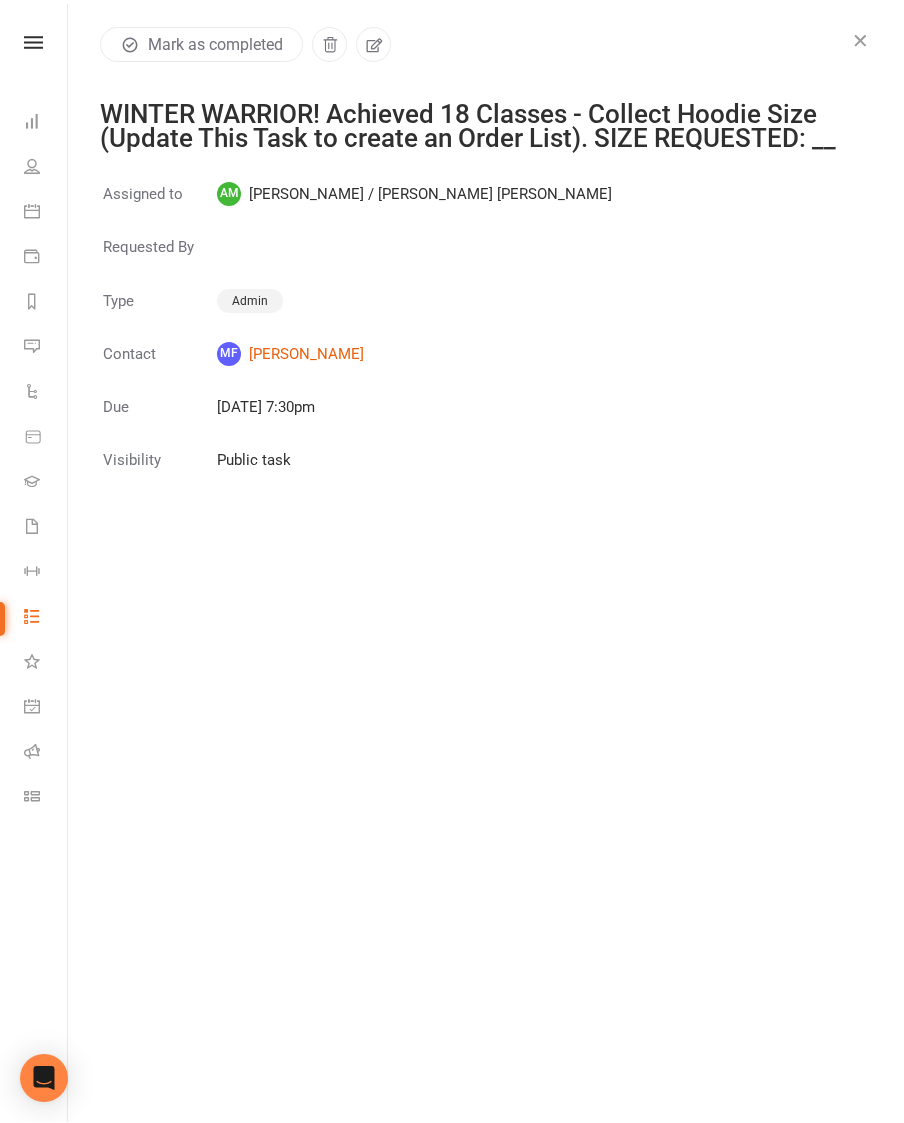 click 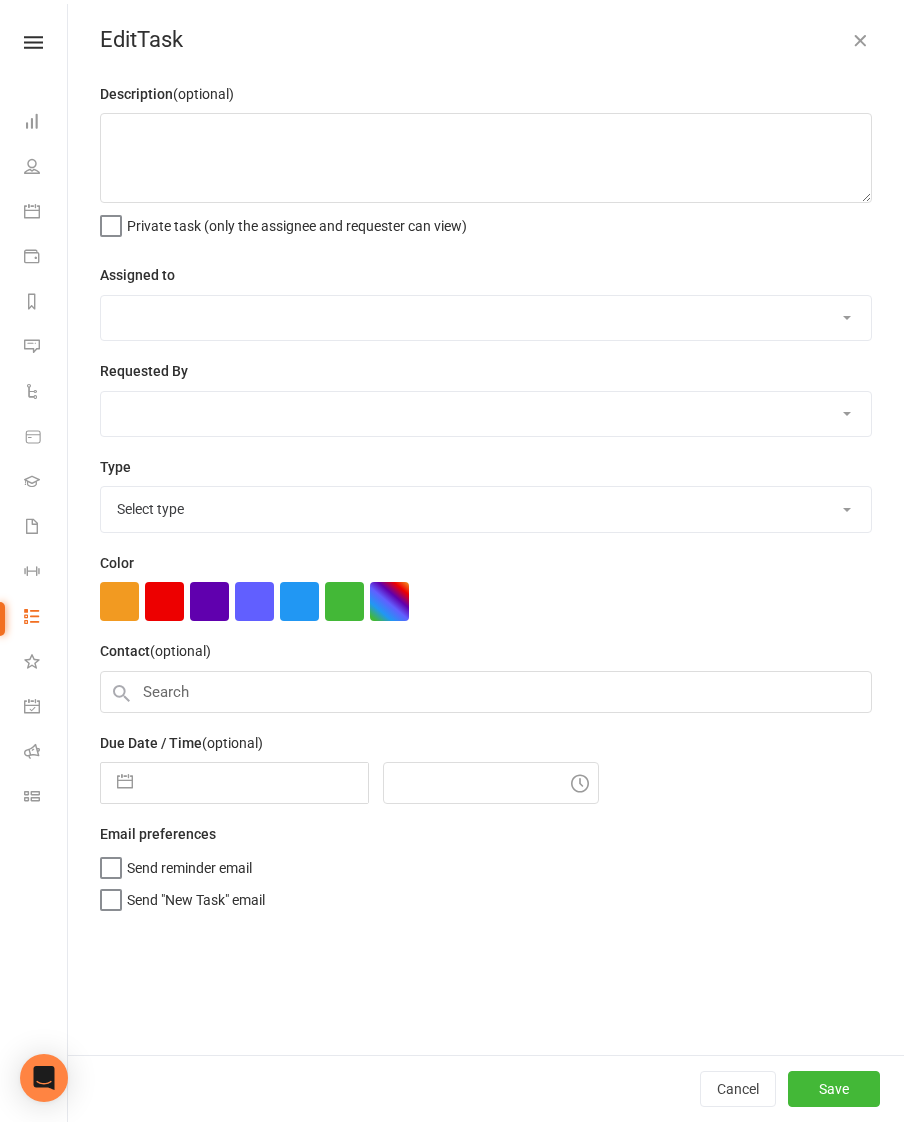 type on "WINTER WARRIOR! Achieved 18 Classes - Collect Hoodie Size (Update This Task to create an Order List). SIZE REQUESTED: __" 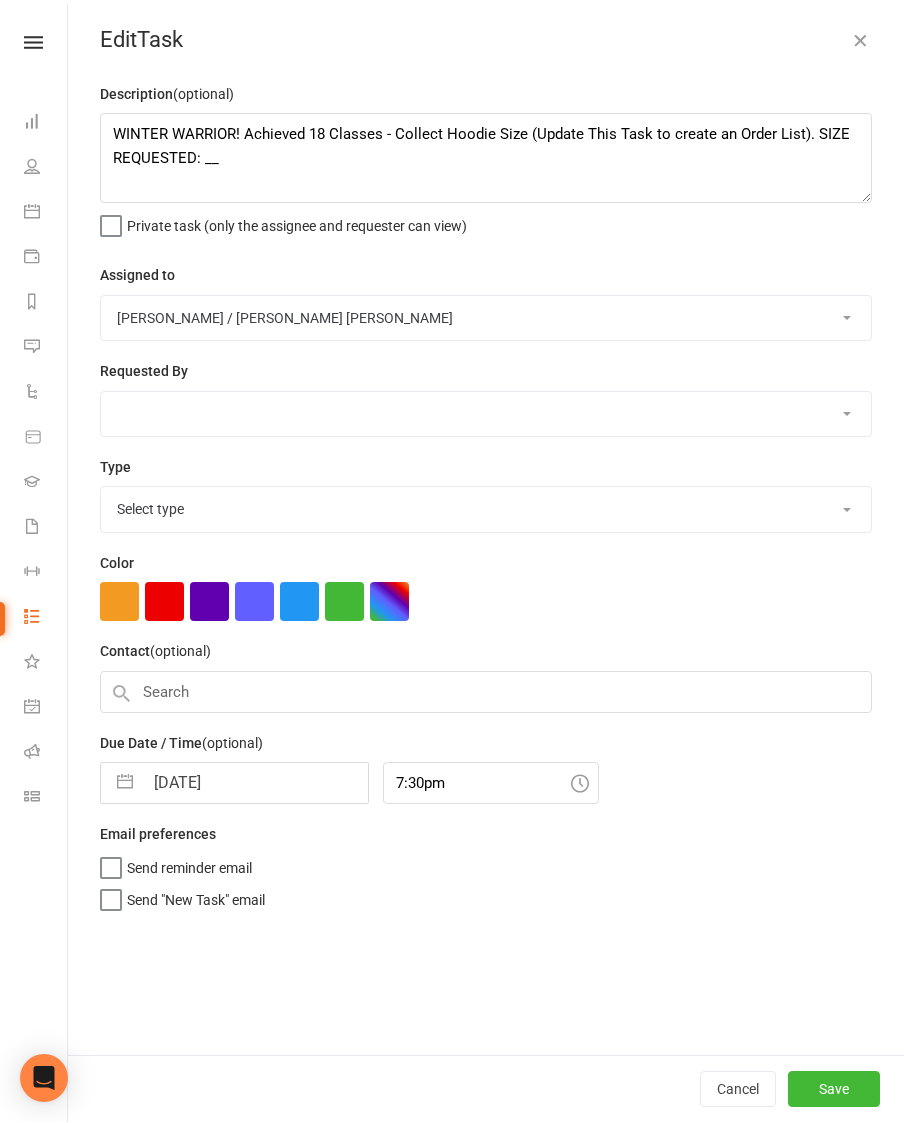 select on "15046" 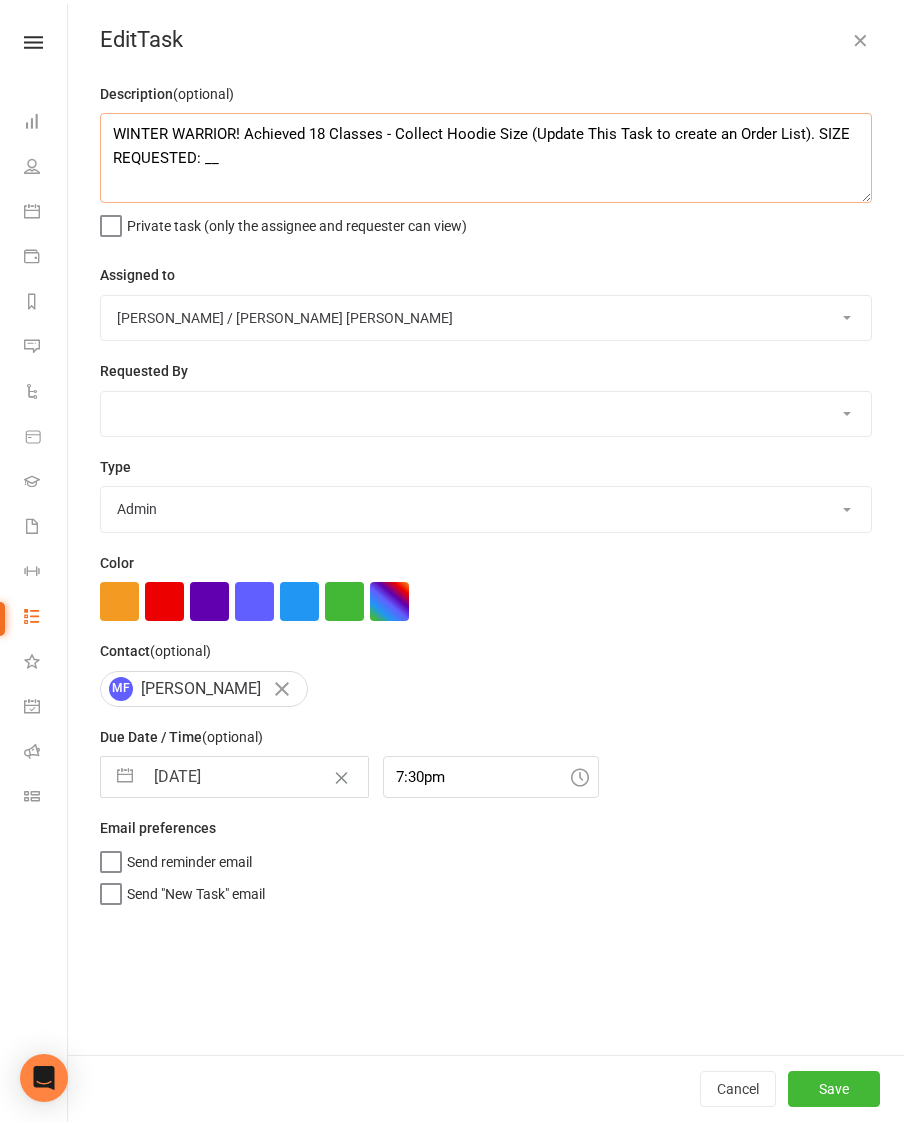 click on "WINTER WARRIOR! Achieved 18 Classes - Collect Hoodie Size (Update This Task to create an Order List). SIZE REQUESTED: __" at bounding box center [486, 159] 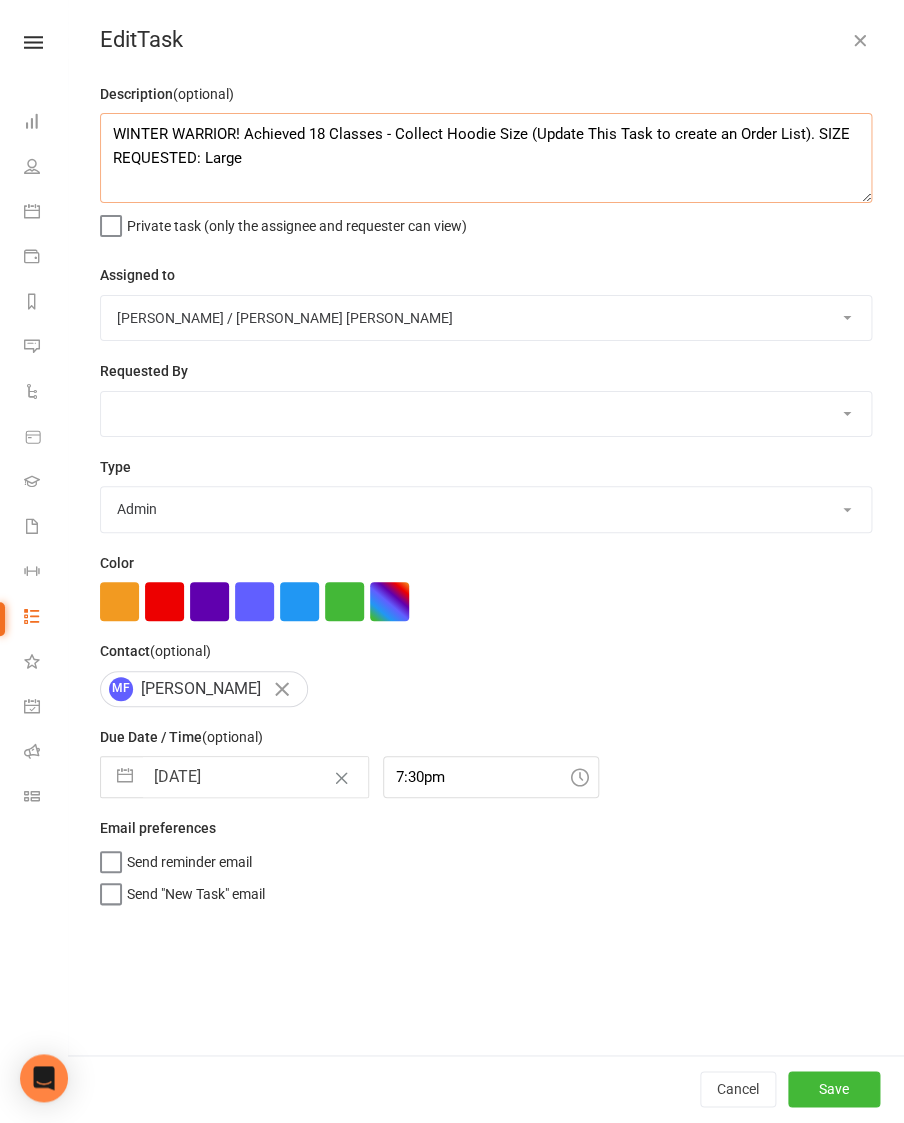 type on "WINTER WARRIOR! Achieved 18 Classes - Collect Hoodie Size (Update This Task to create an Order List). SIZE REQUESTED: Large" 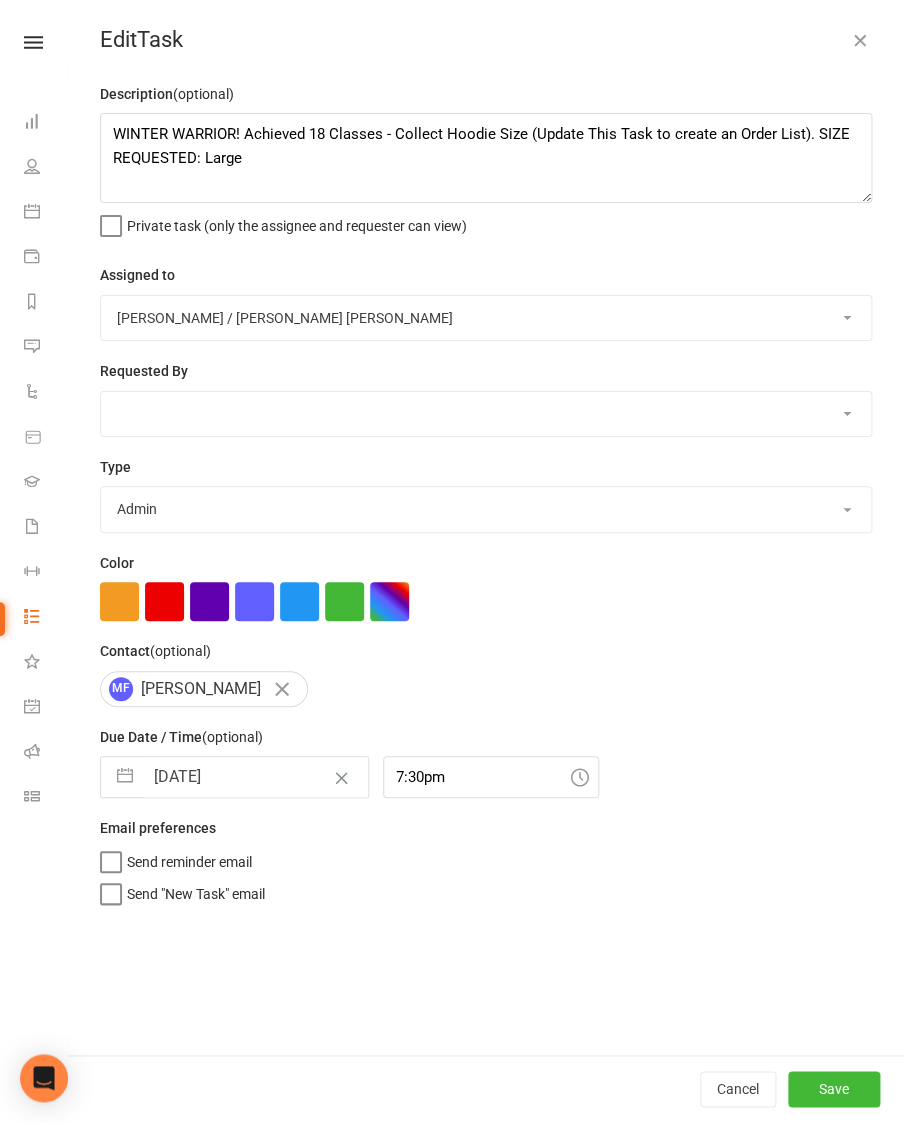 click on "Cancel Save" at bounding box center (486, 1089) 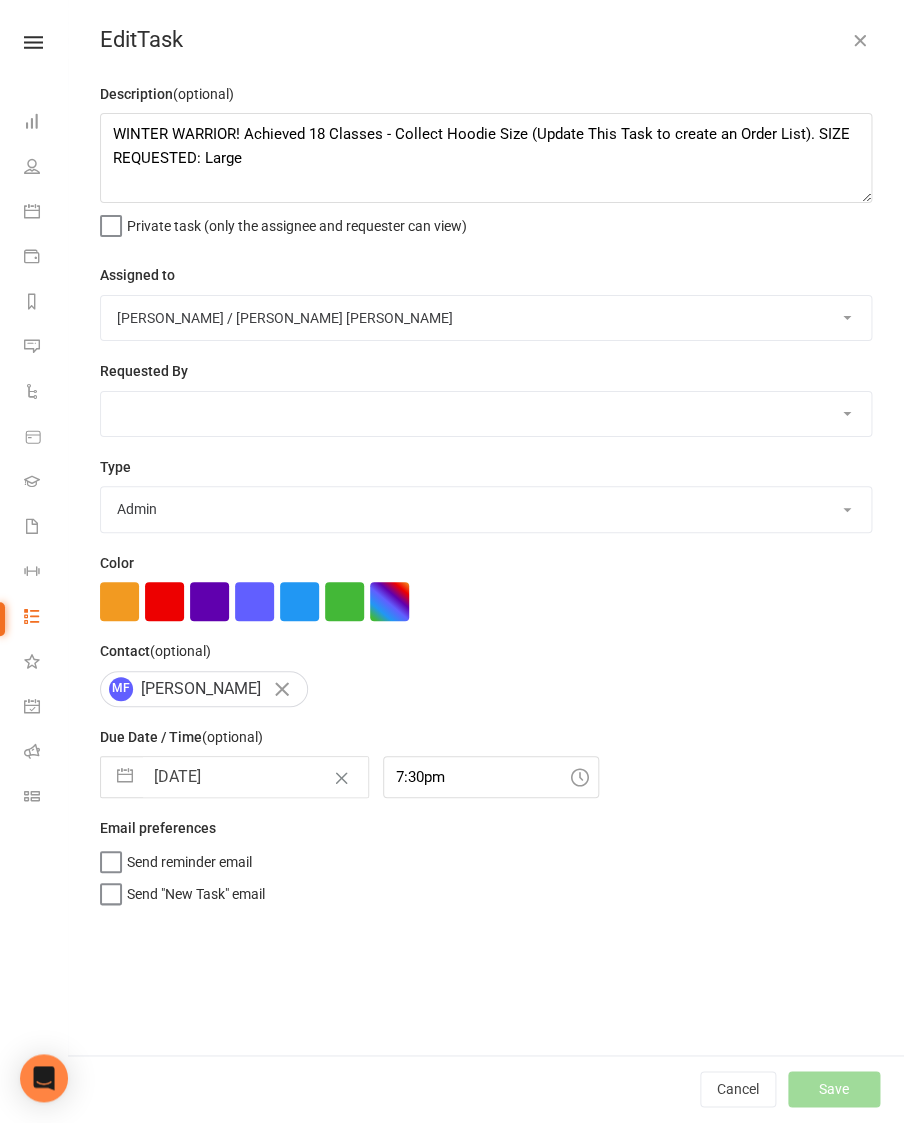 select on "waiting" 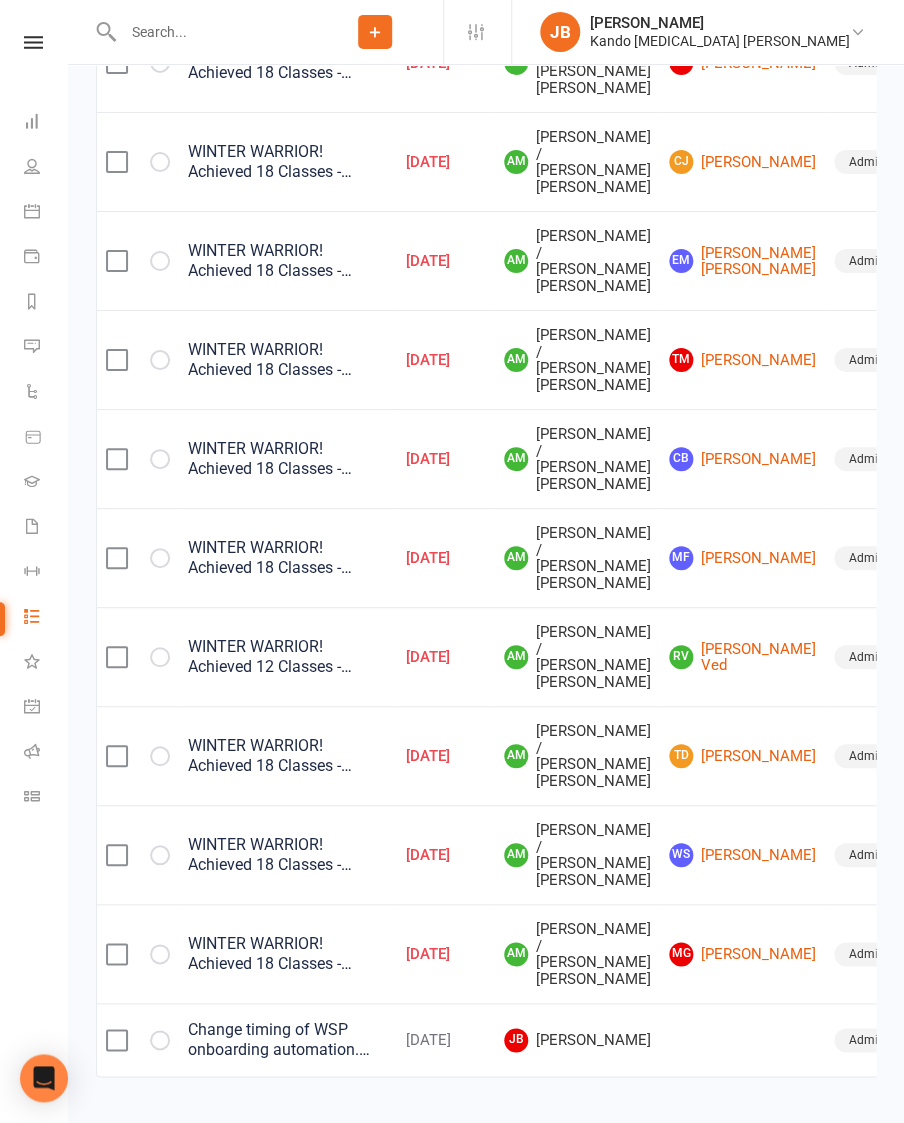 select on "waiting" 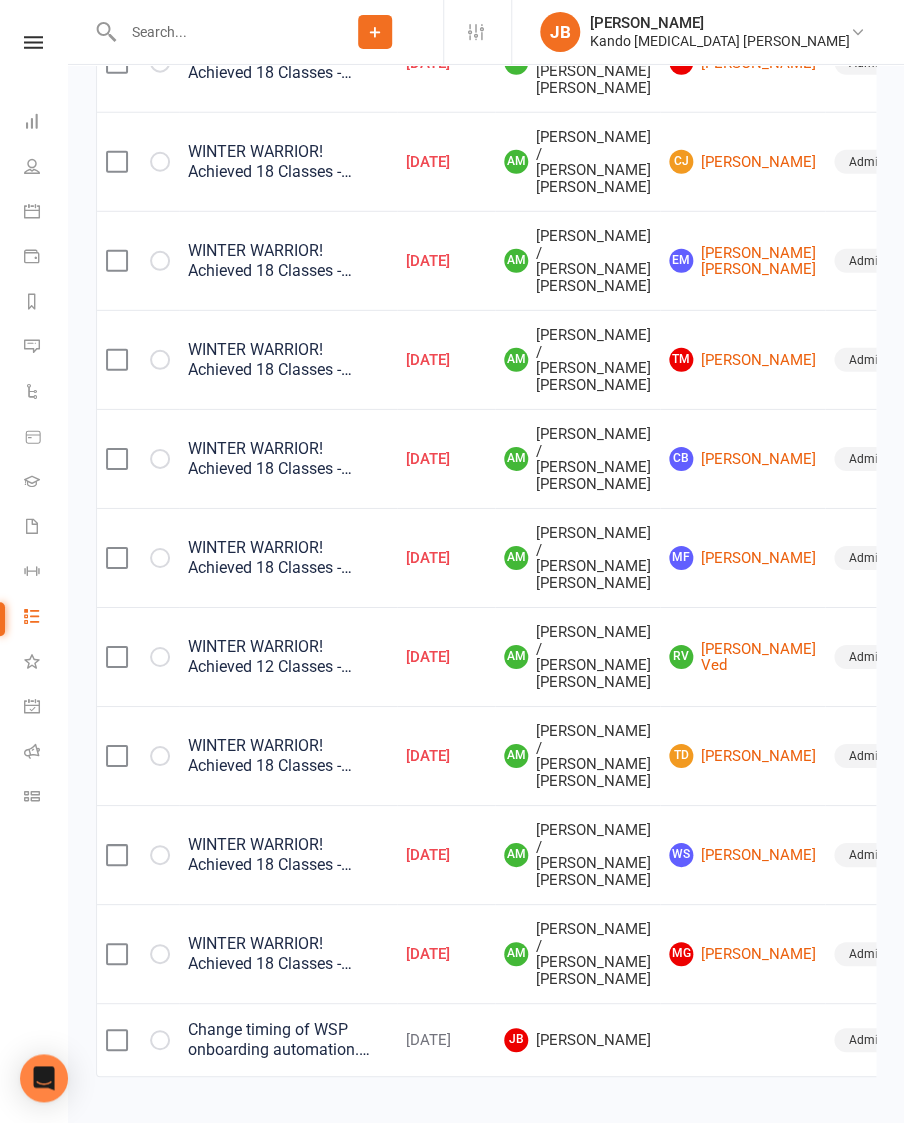 select on "waiting" 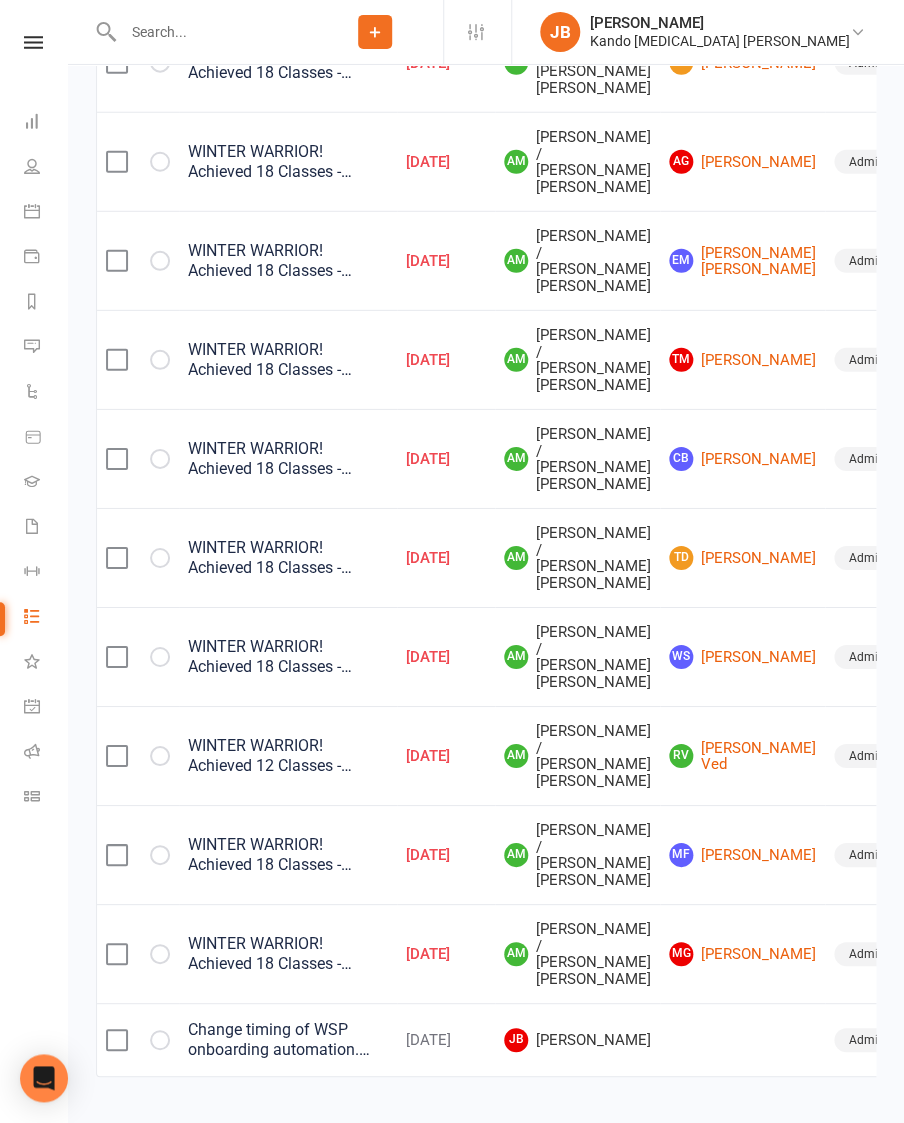click on "Not Started In Progress Waiting Complete" at bounding box center (993, 856) 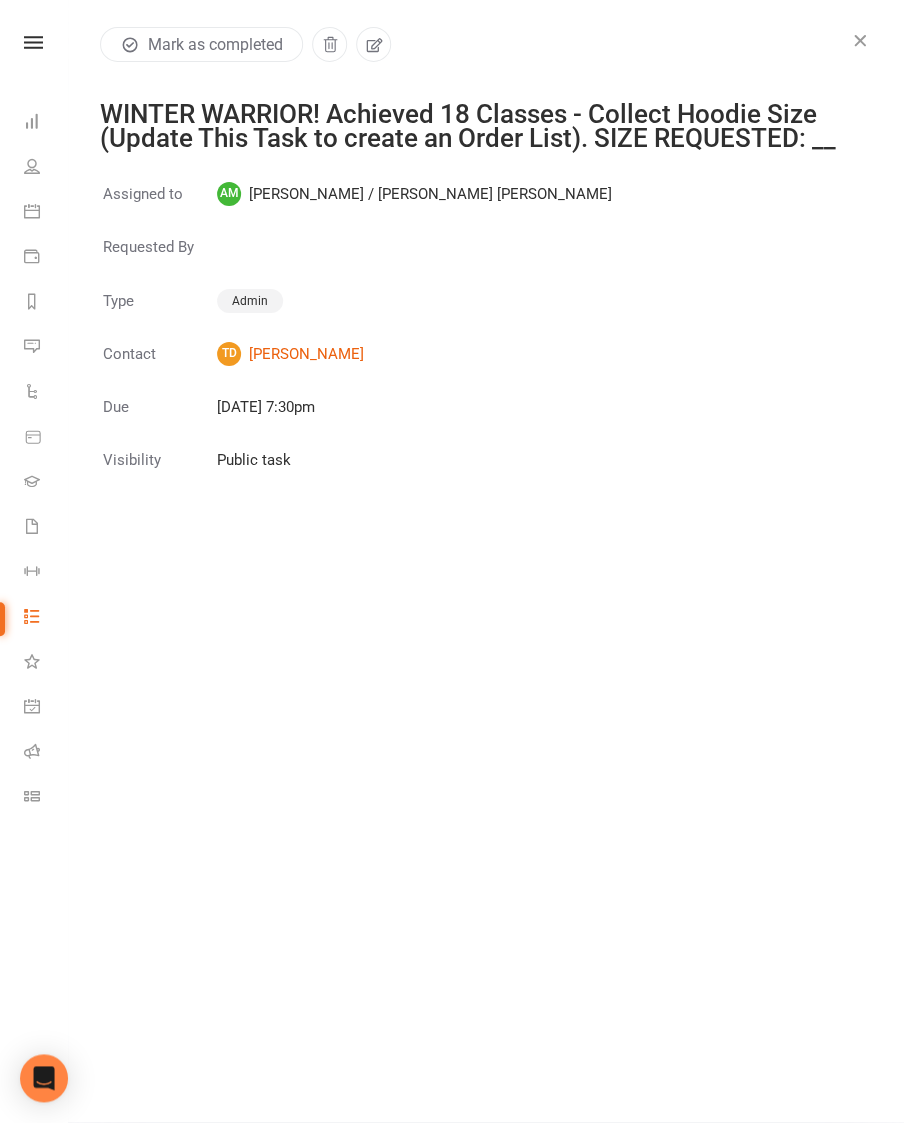 click at bounding box center (373, 45) 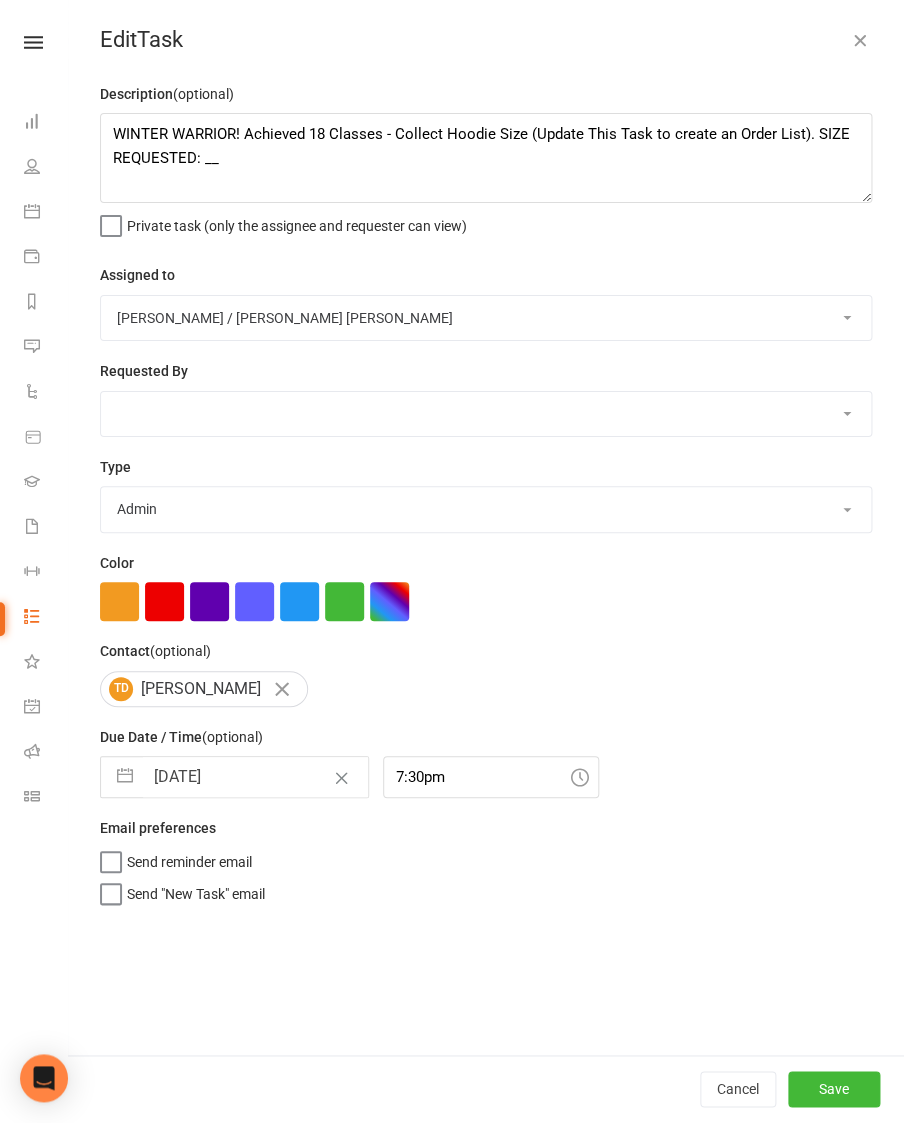 click on "Save" at bounding box center [834, 1090] 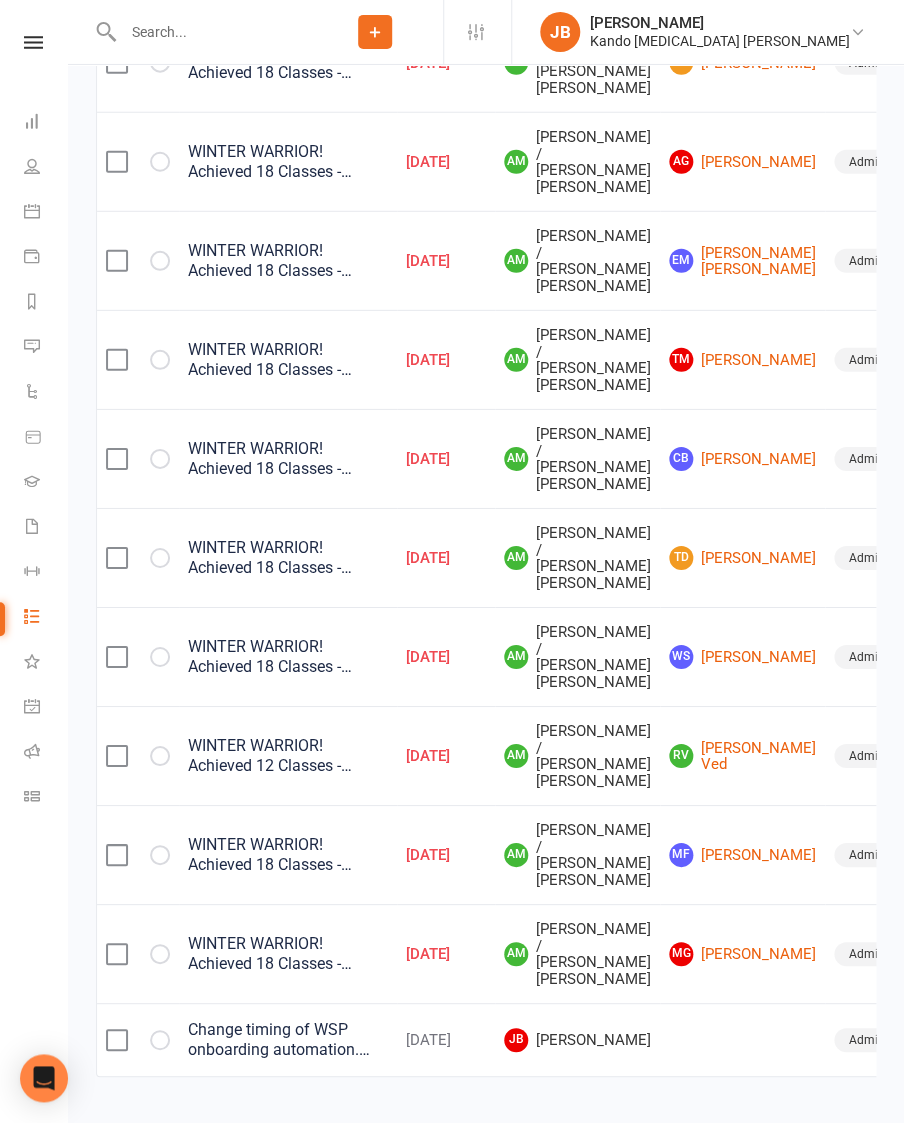 click on "WINTER WARRIOR! Achieved 18 Classes - Collect Hoodie Size (Update This Task to create an Order List). SIZE REQUESTED: __" at bounding box center [288, 658] 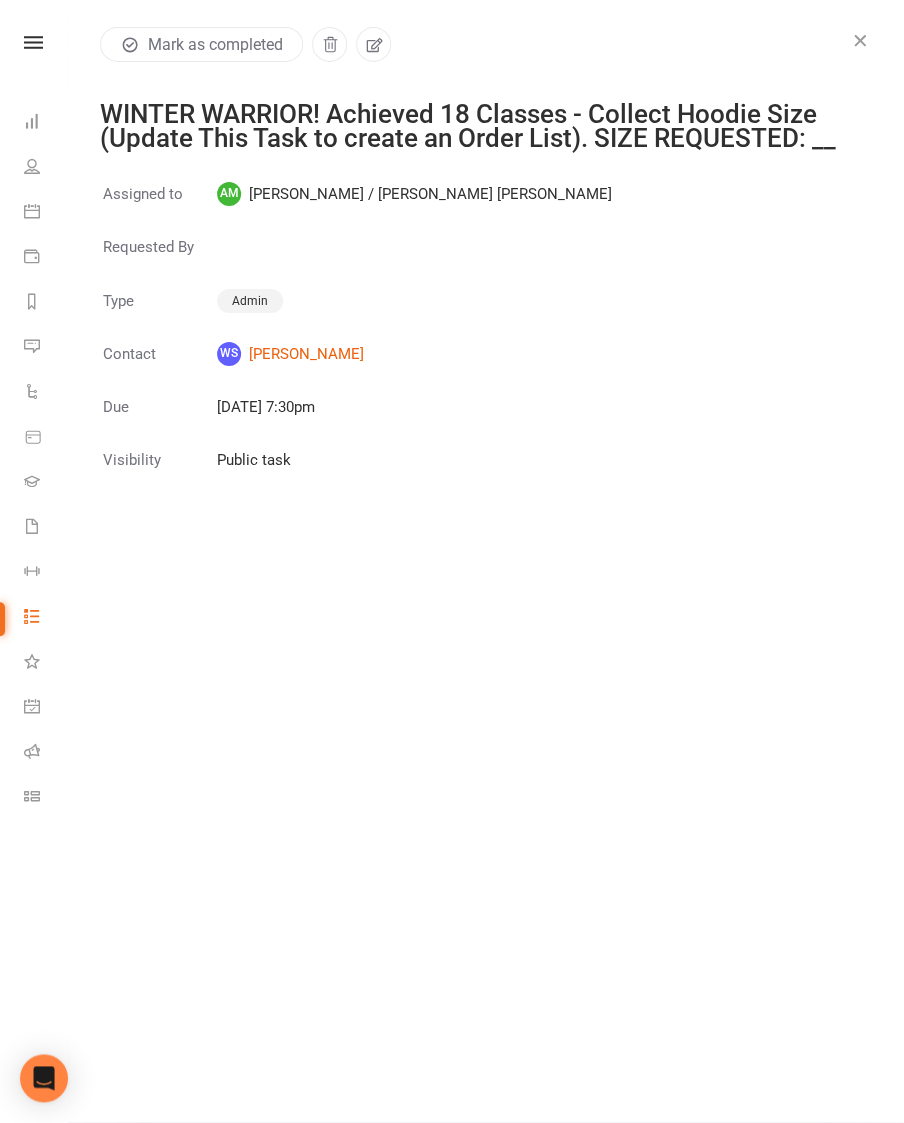 click 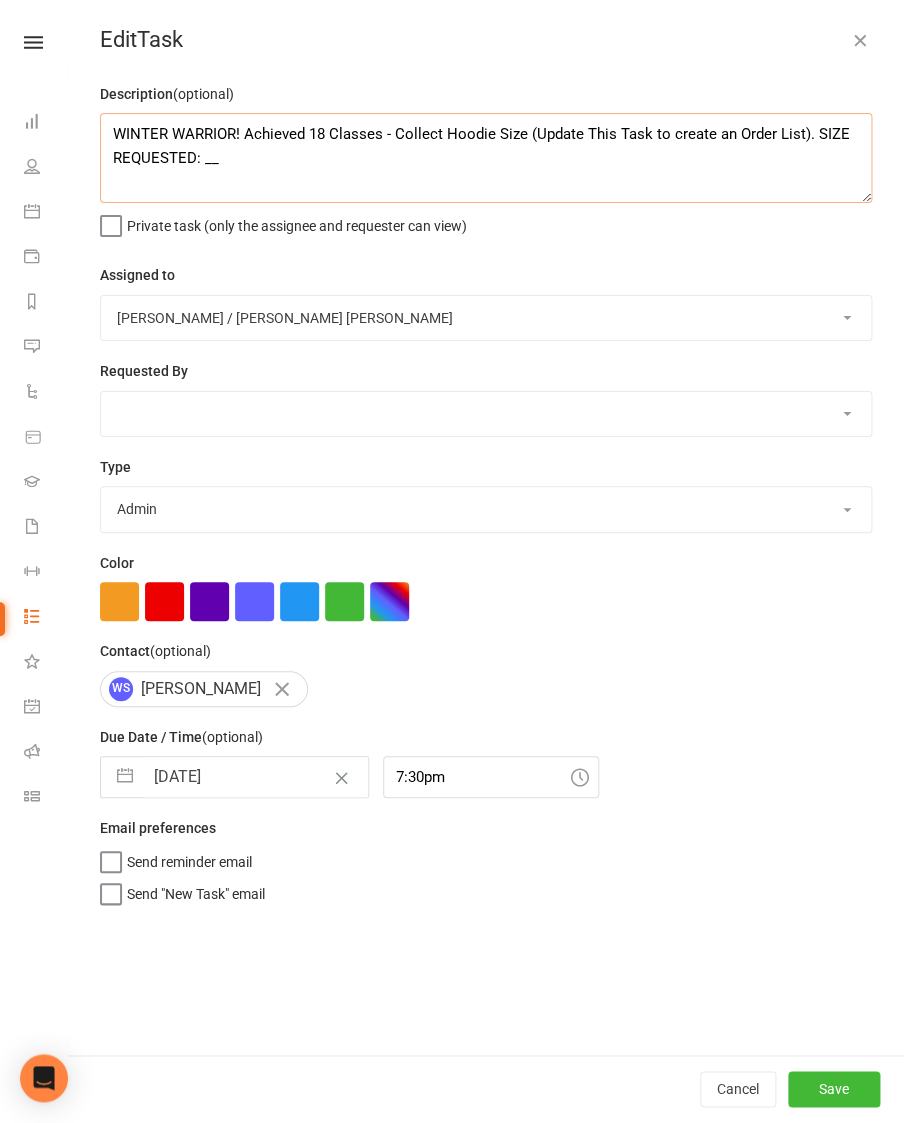 click on "WINTER WARRIOR! Achieved 18 Classes - Collect Hoodie Size (Update This Task to create an Order List). SIZE REQUESTED: __" at bounding box center [486, 159] 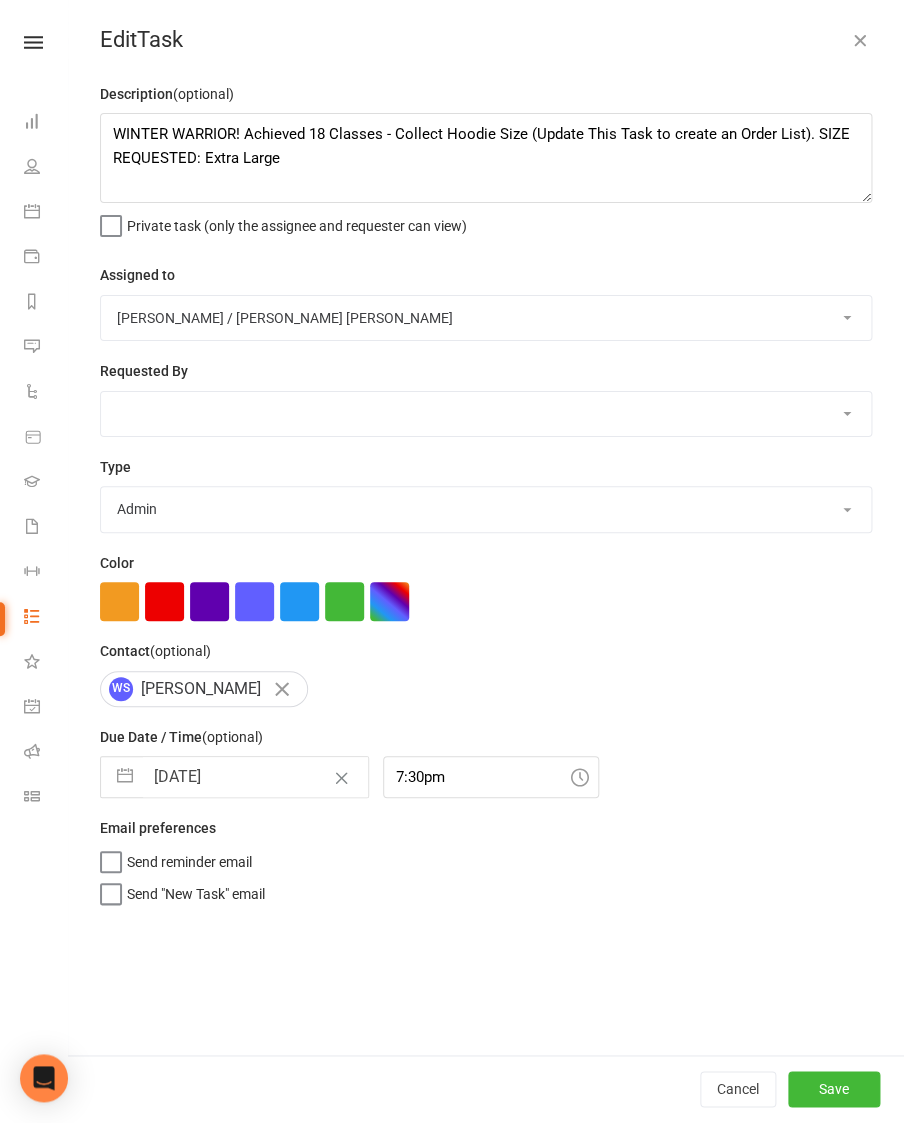 click on "Save" at bounding box center [834, 1090] 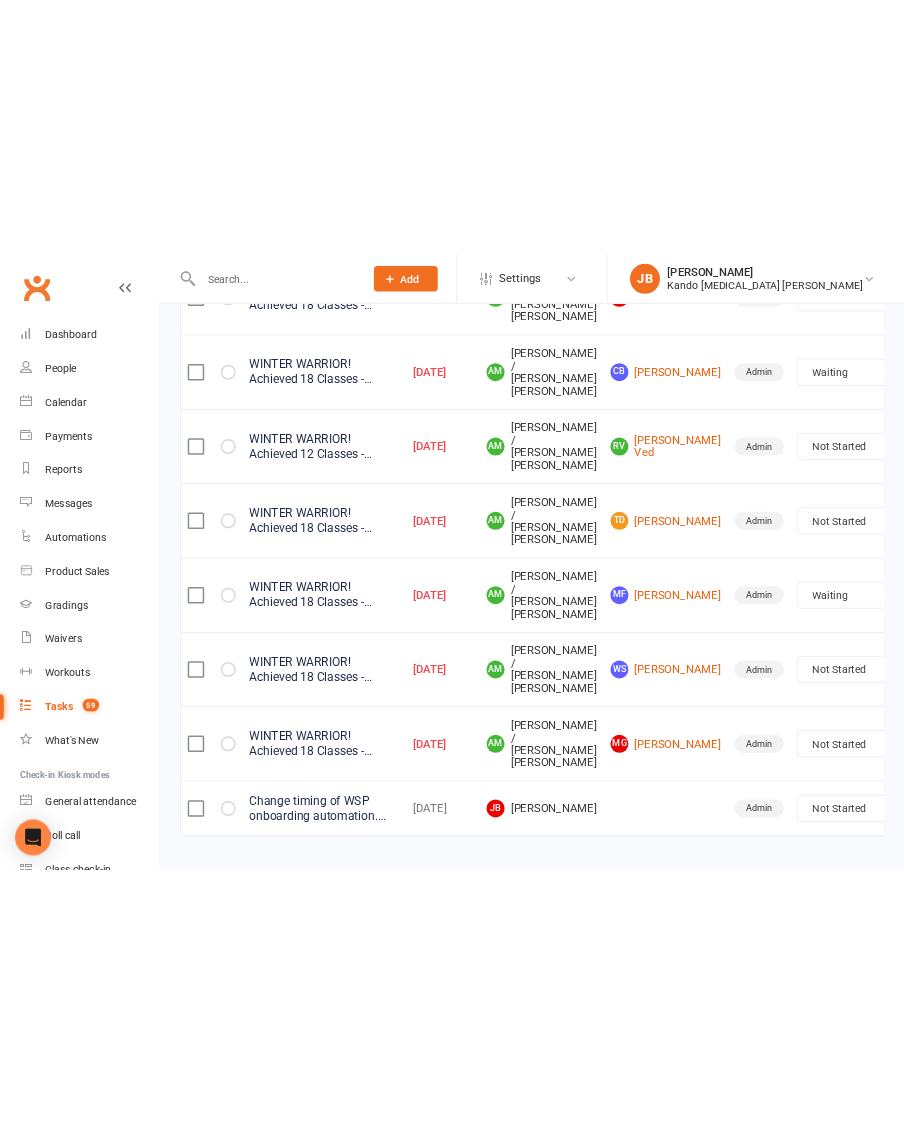 scroll, scrollTop: 1253, scrollLeft: 0, axis: vertical 